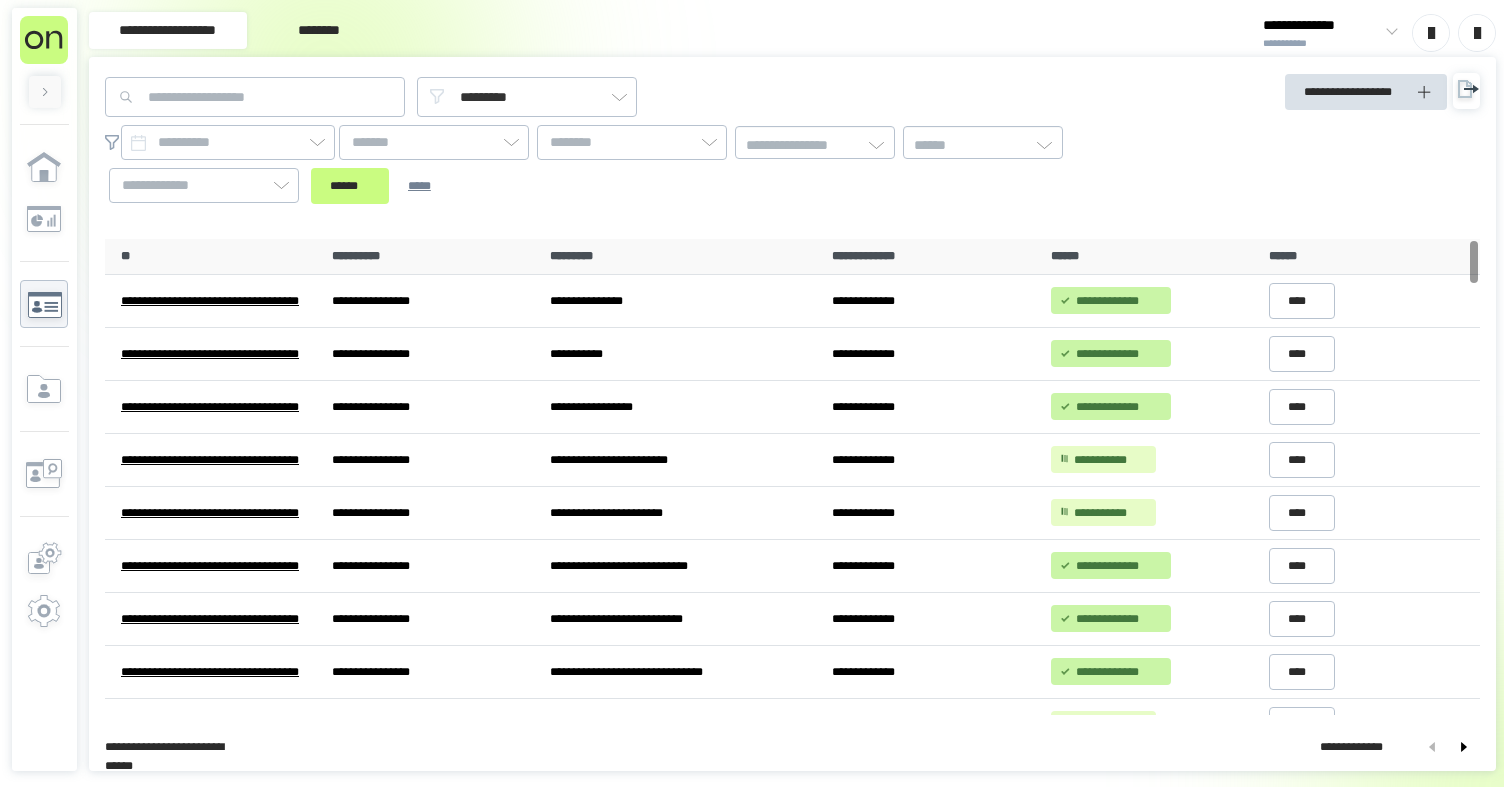 scroll, scrollTop: 0, scrollLeft: 0, axis: both 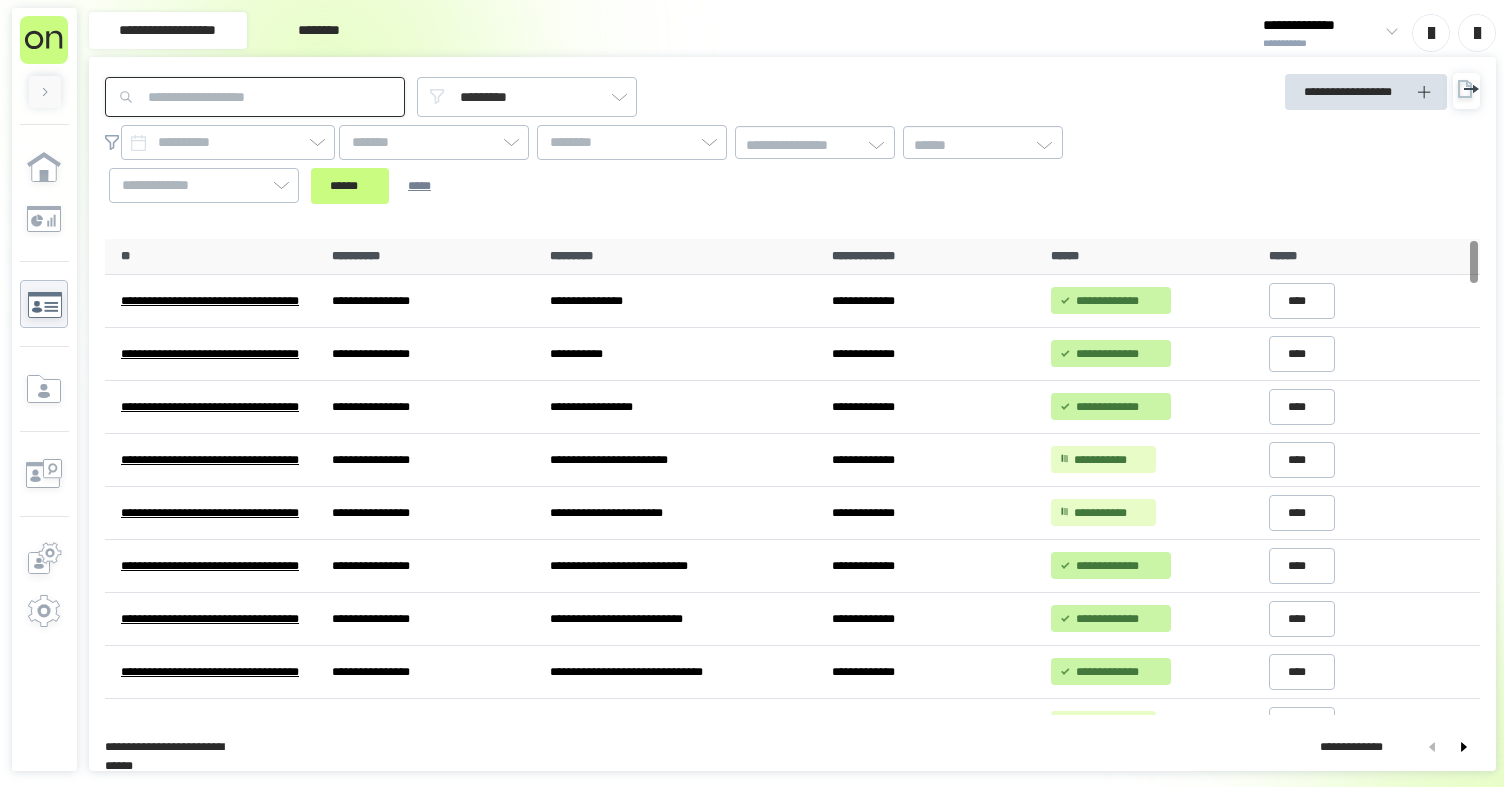 click at bounding box center (255, 97) 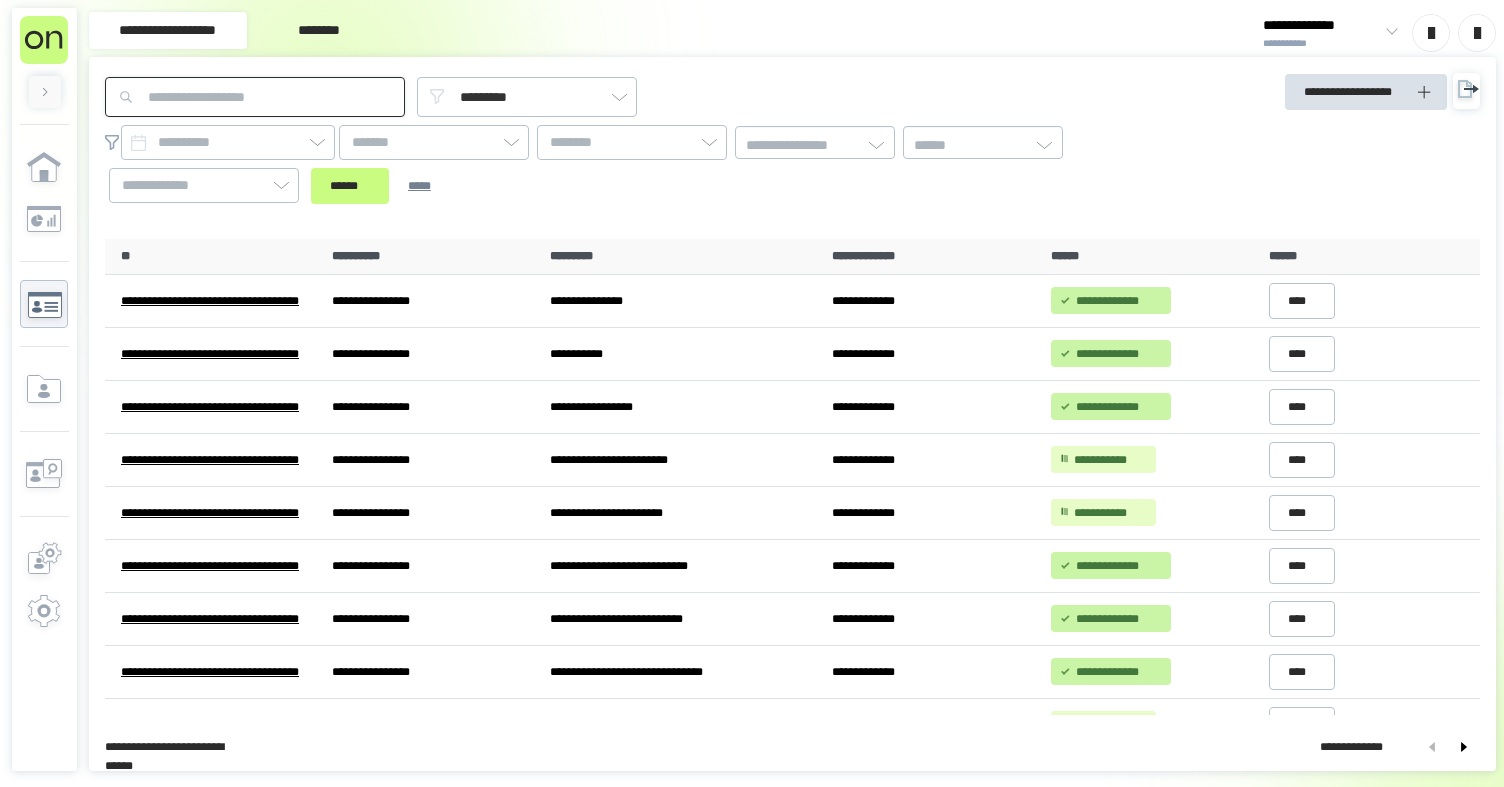 click at bounding box center (255, 97) 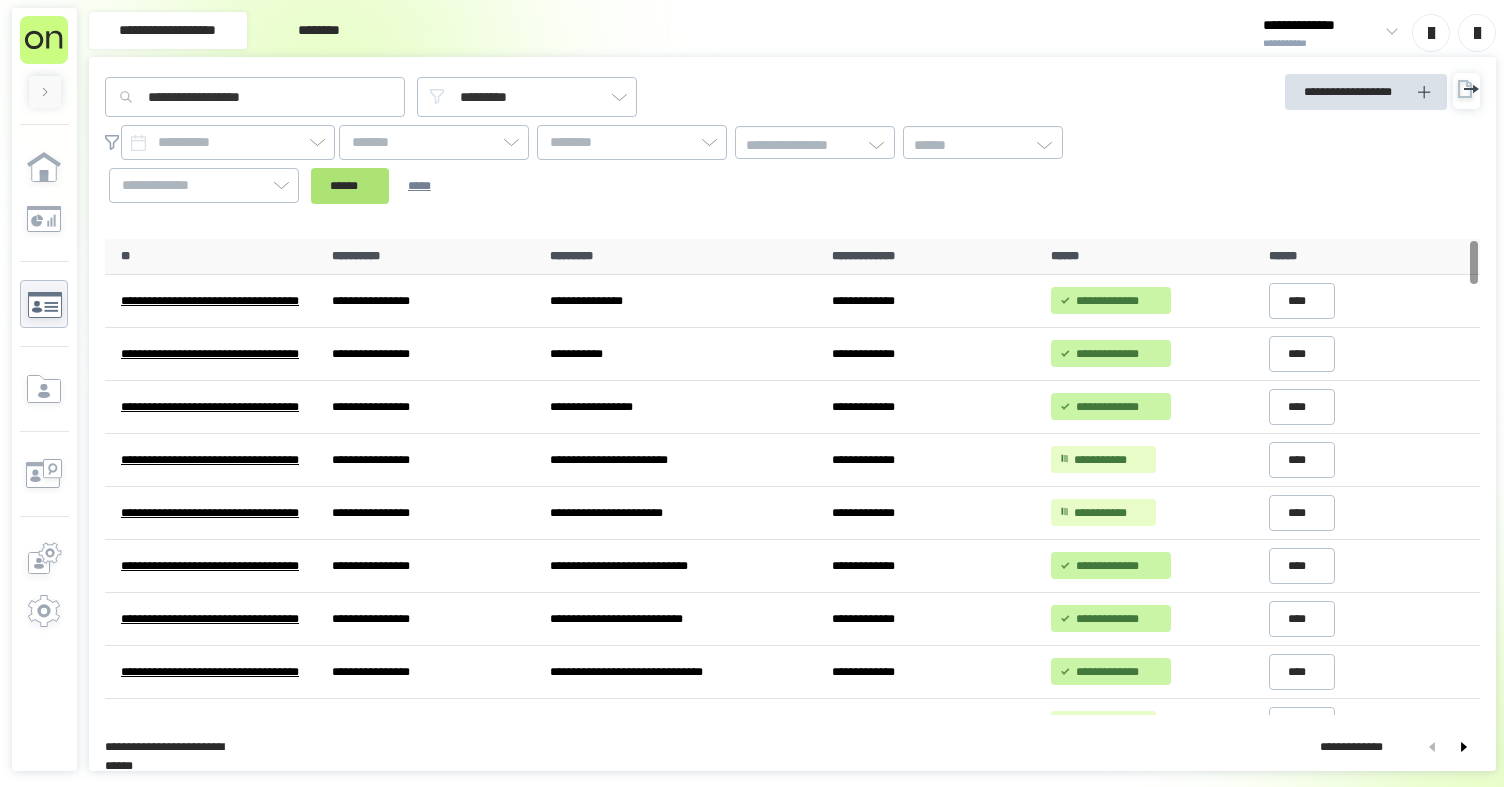 click on "******" at bounding box center (350, 186) 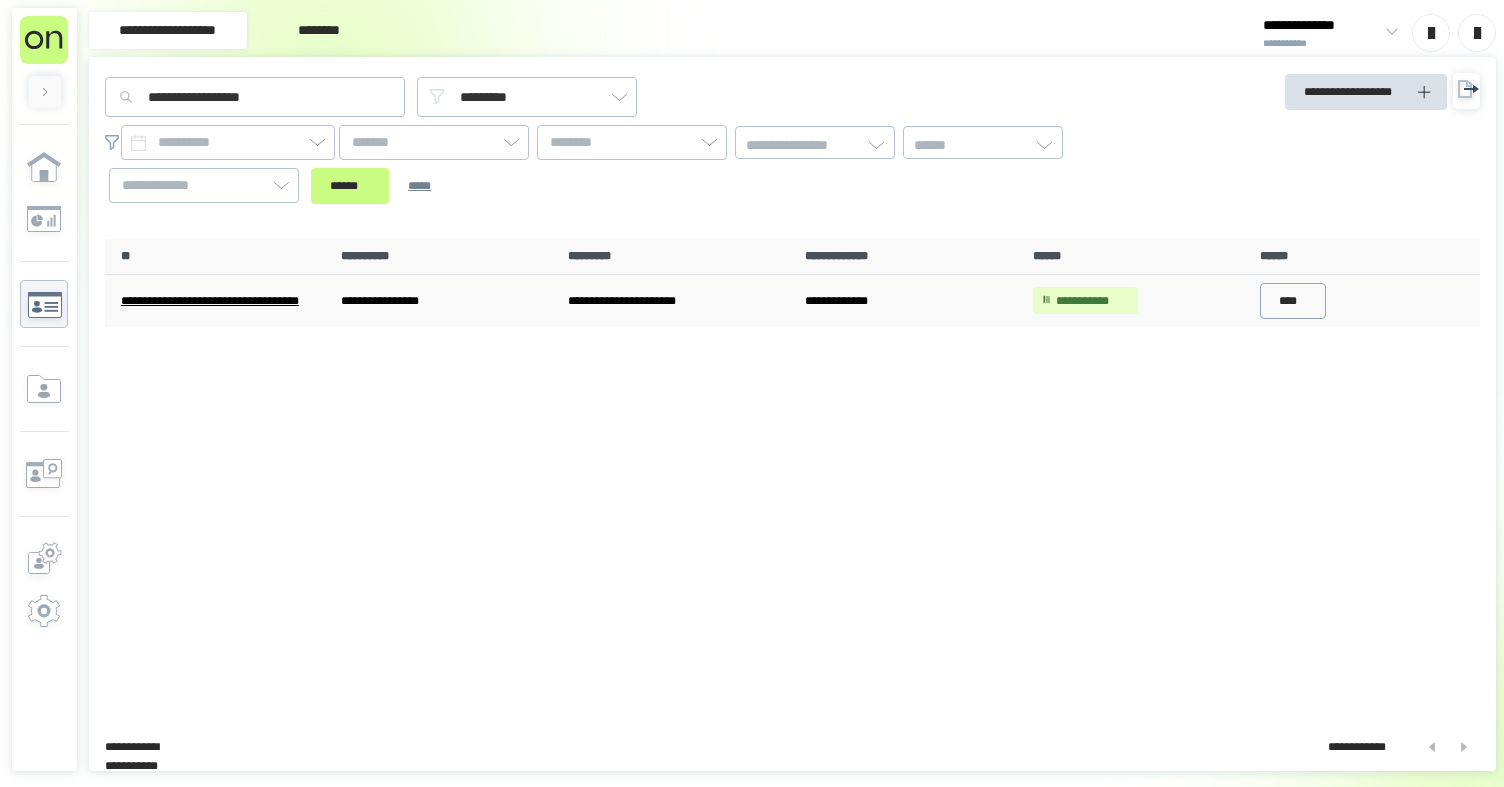 click on "****" at bounding box center [1293, 301] 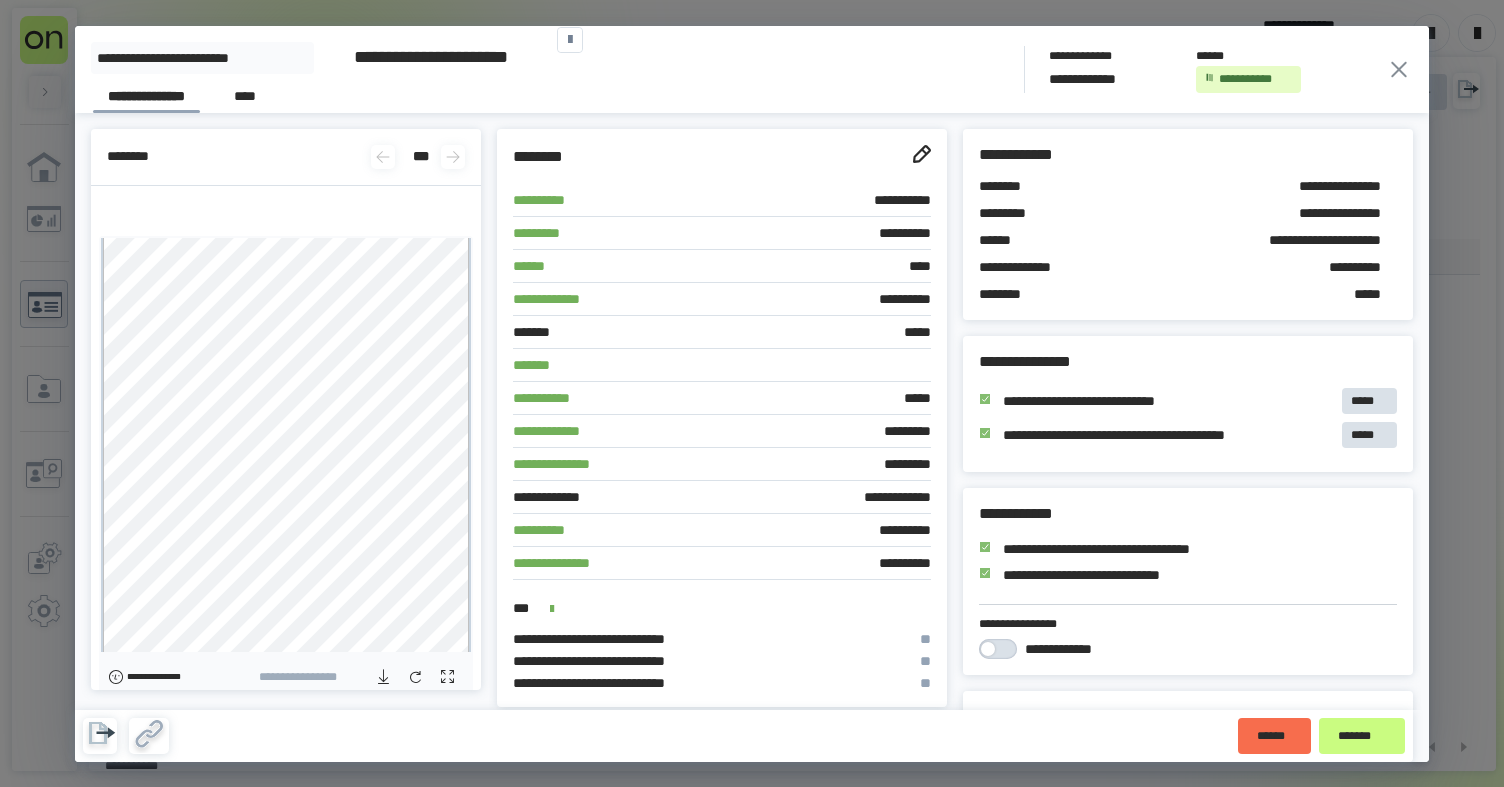 click 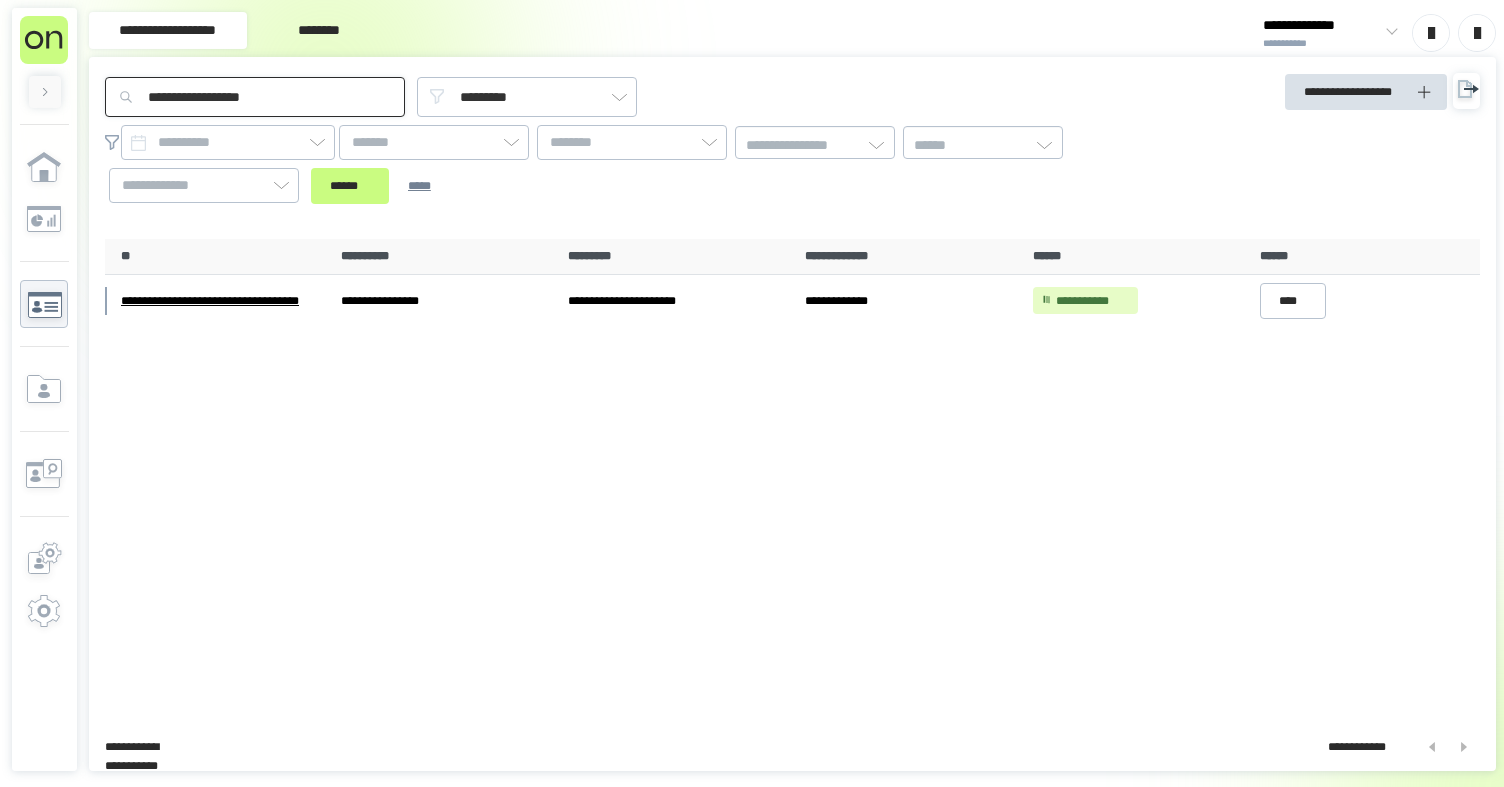 drag, startPoint x: 295, startPoint y: 103, endPoint x: 113, endPoint y: 99, distance: 182.04395 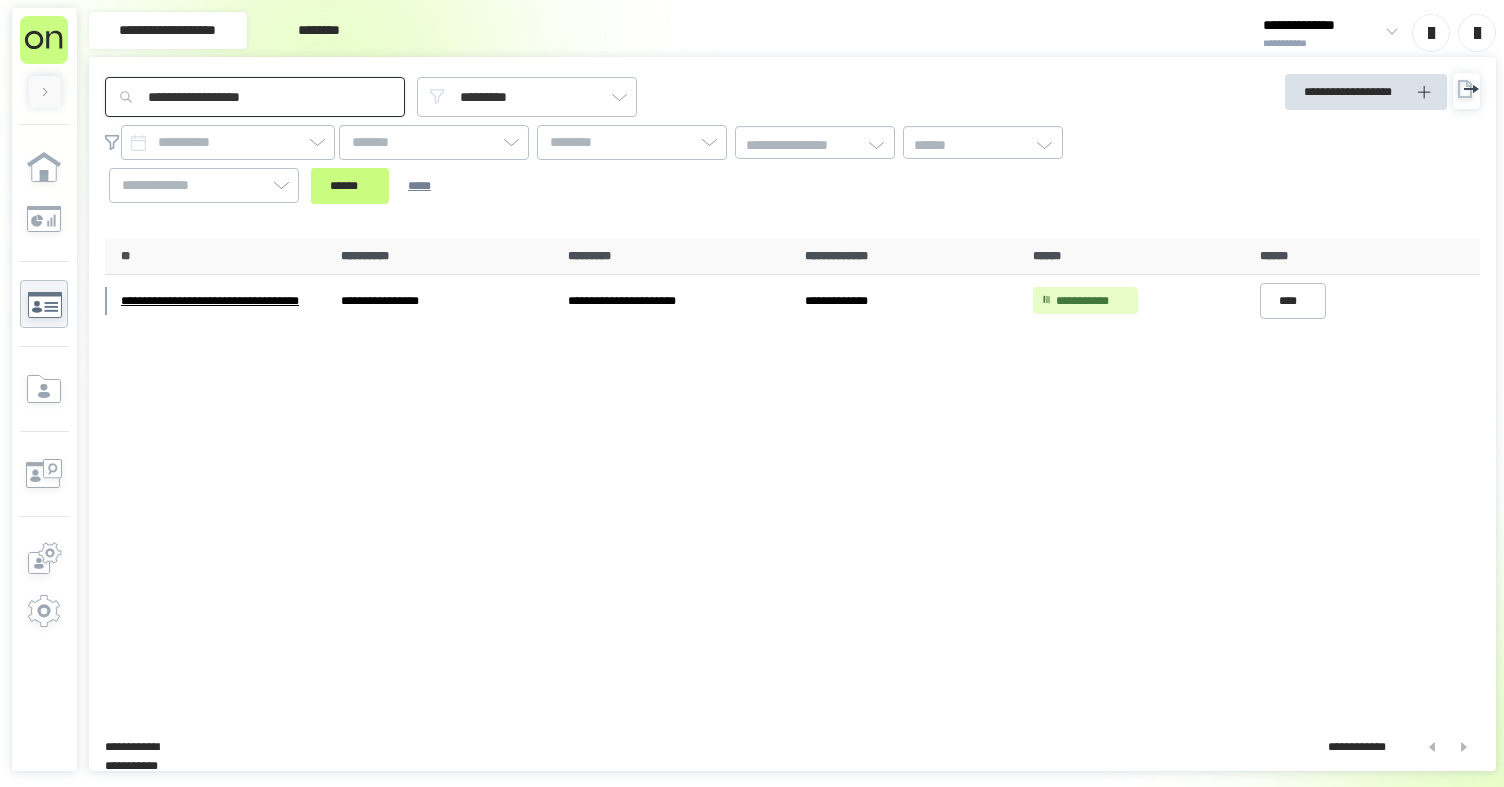 click on "**********" at bounding box center (619, 148) 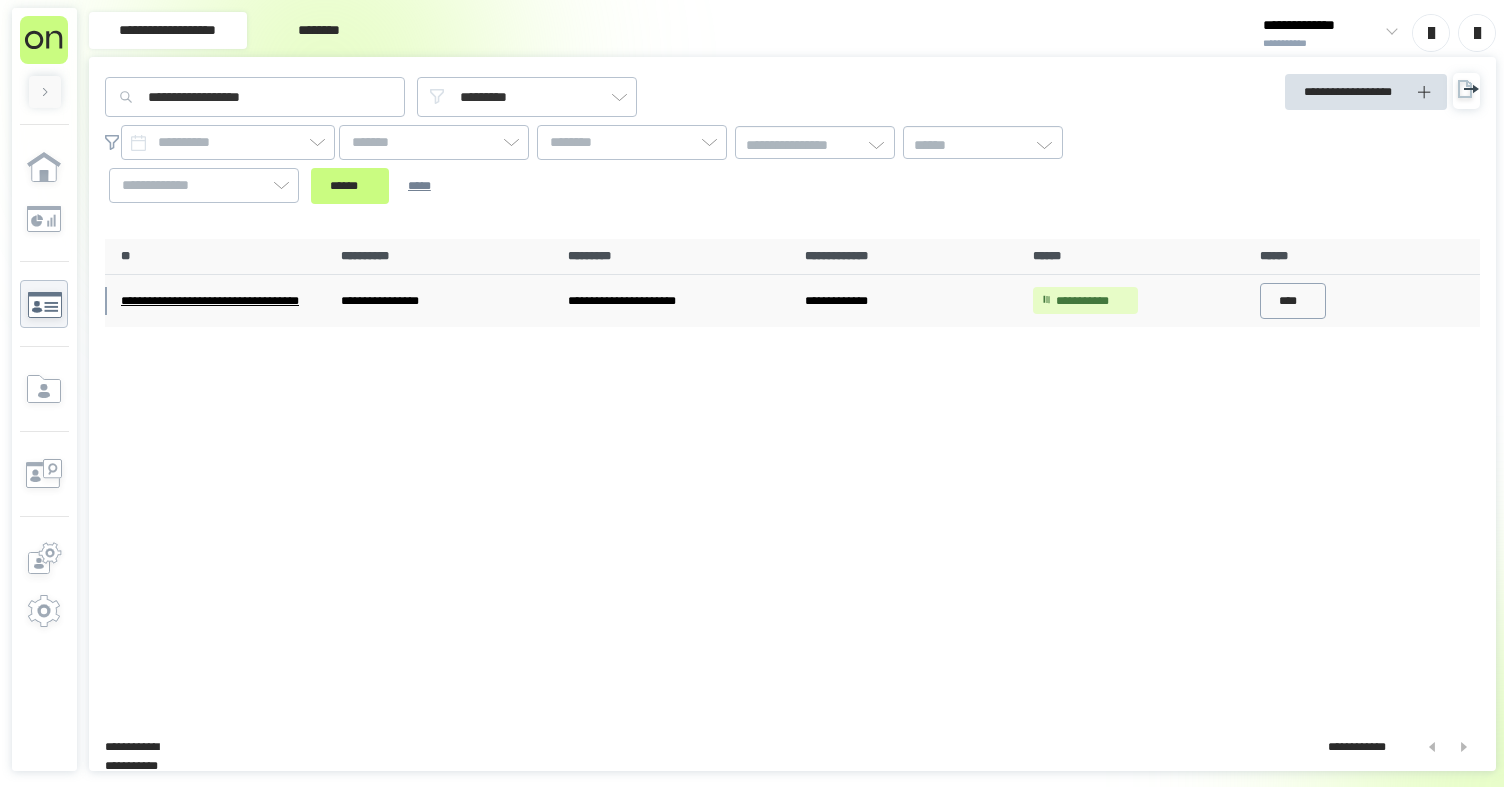 click on "****" at bounding box center (1293, 301) 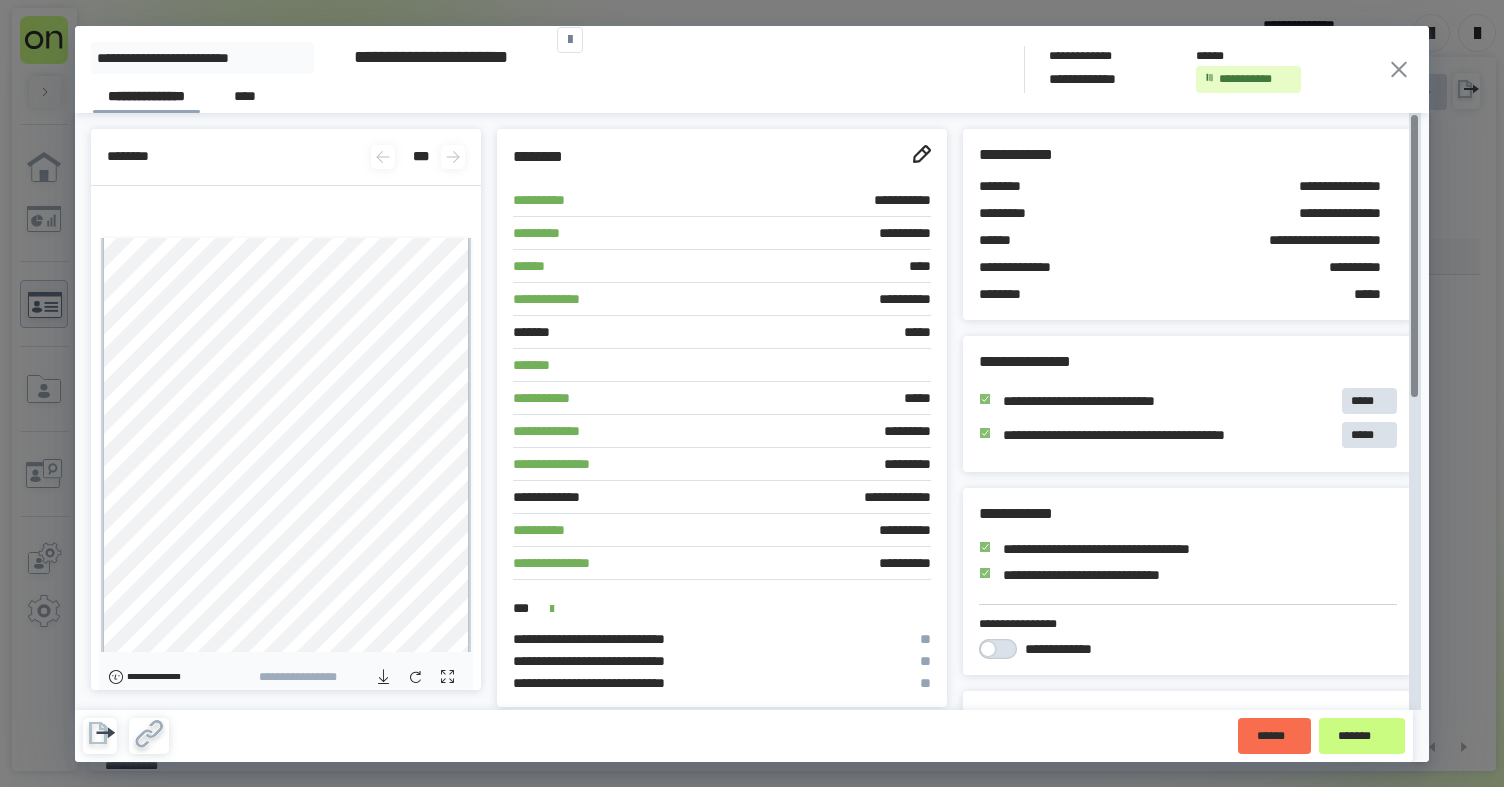 drag, startPoint x: 1396, startPoint y: 64, endPoint x: 1330, endPoint y: 112, distance: 81.608826 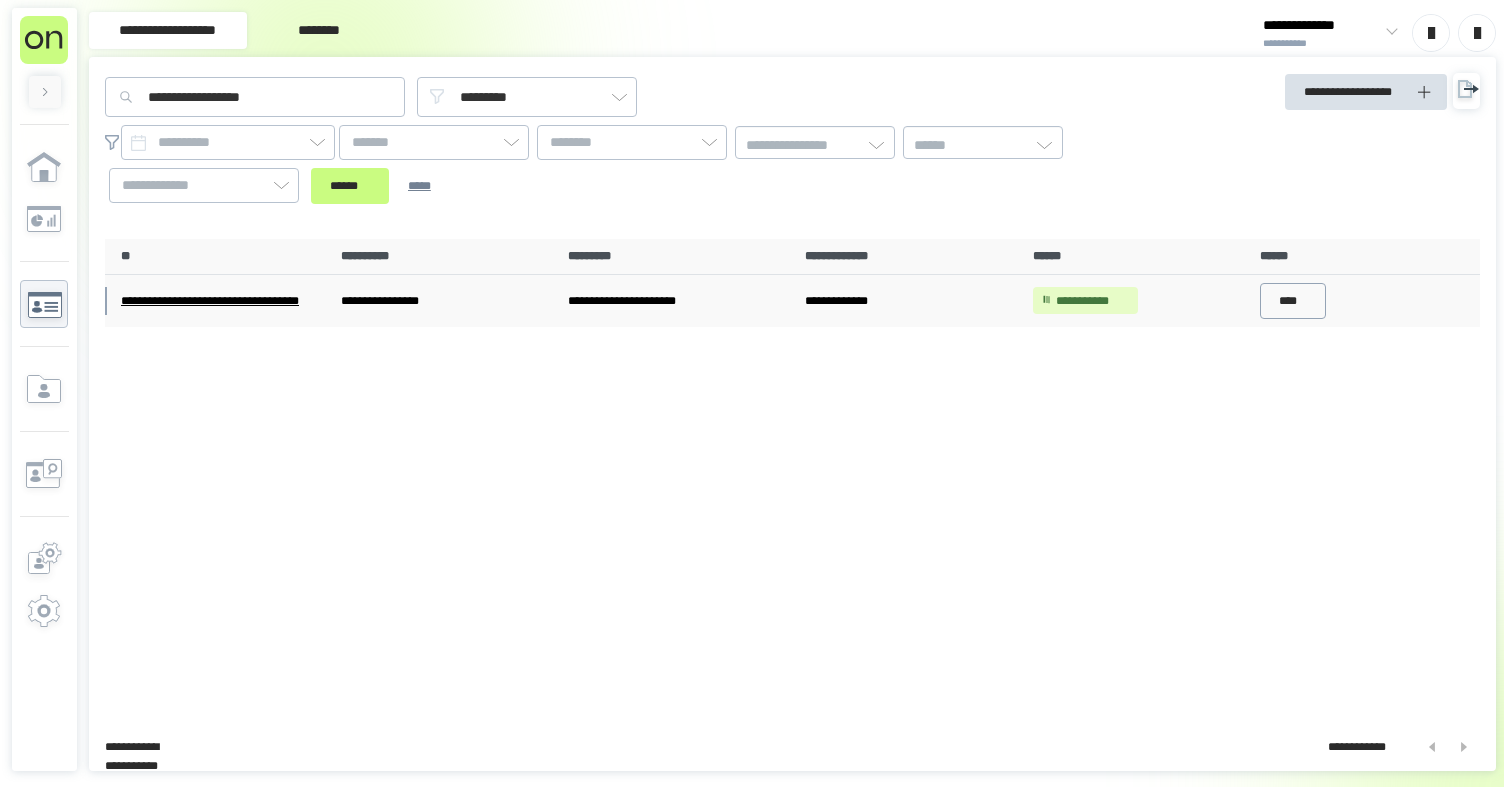click on "****" at bounding box center (1293, 301) 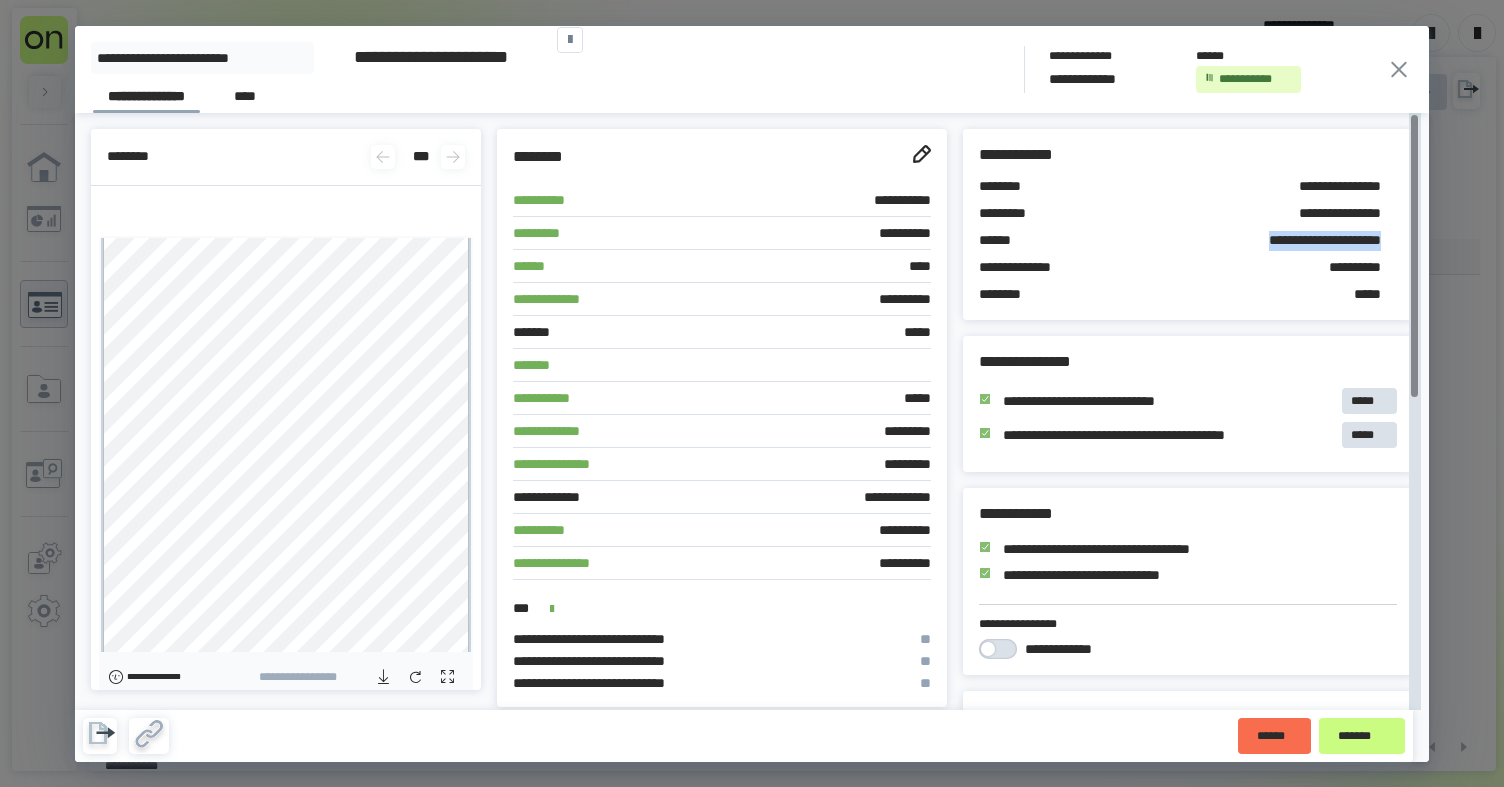 drag, startPoint x: 1379, startPoint y: 235, endPoint x: 1229, endPoint y: 250, distance: 150.74814 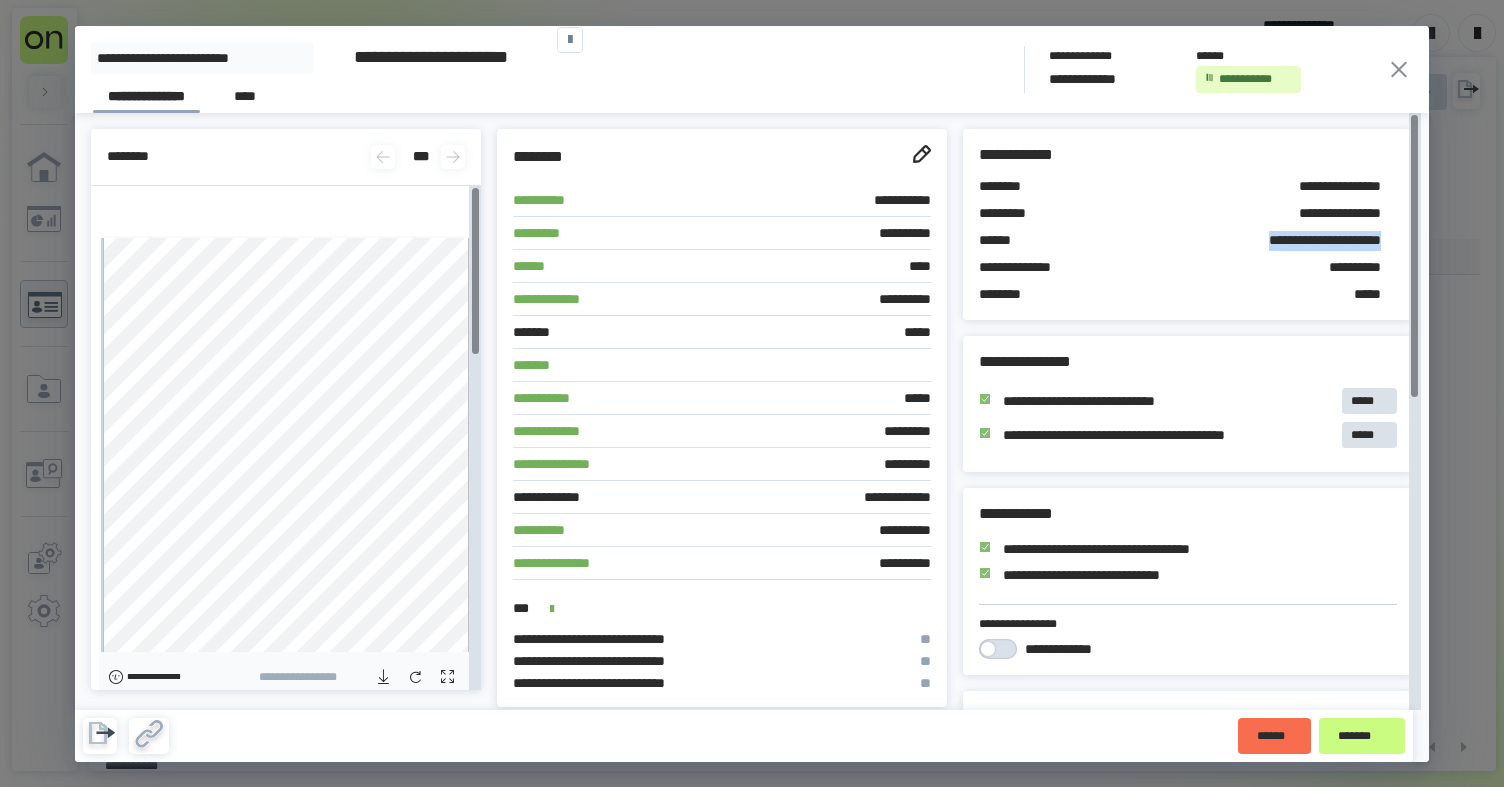 drag, startPoint x: 1397, startPoint y: 57, endPoint x: 1321, endPoint y: 74, distance: 77.87811 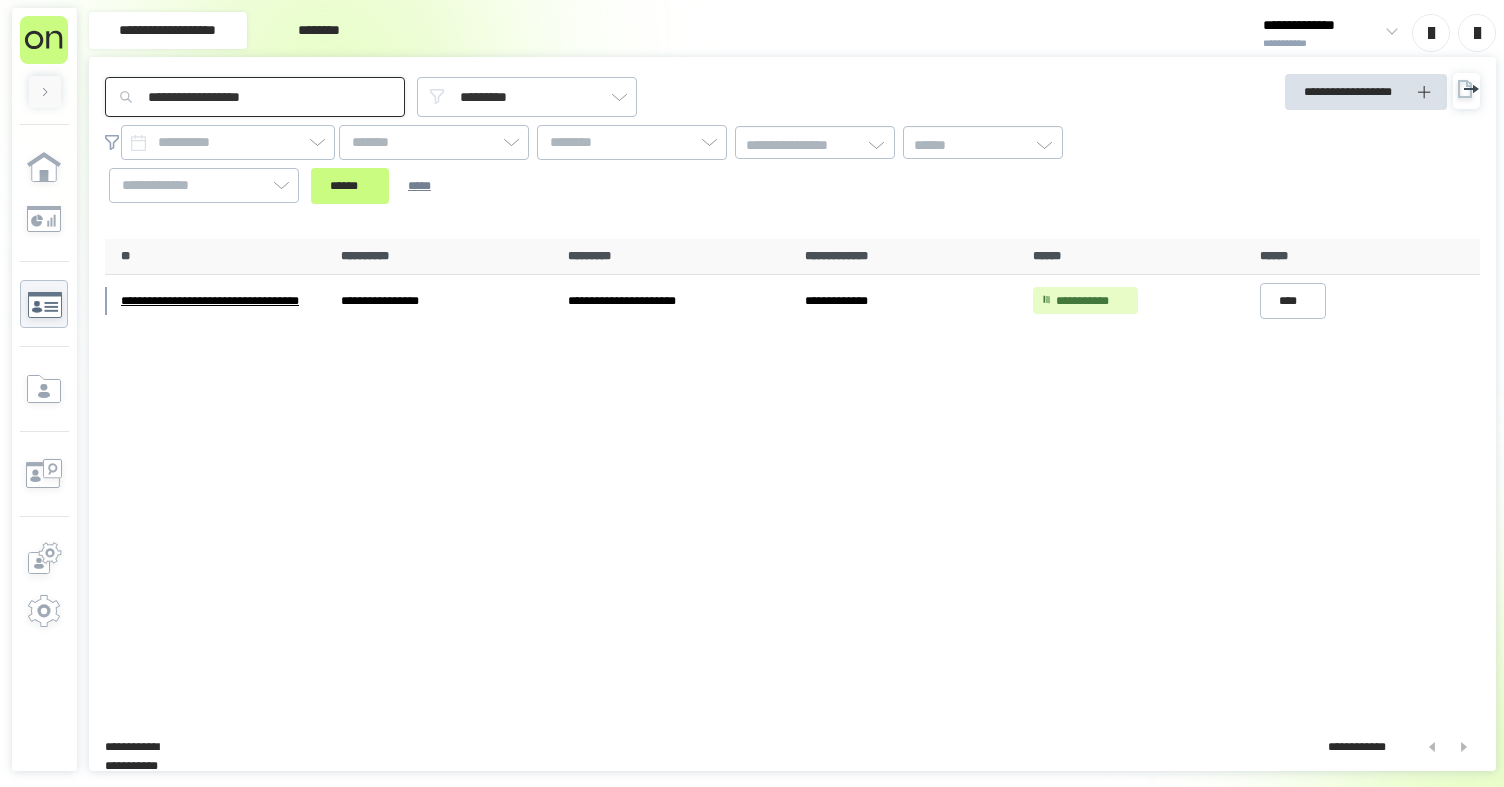 drag, startPoint x: 269, startPoint y: 105, endPoint x: 98, endPoint y: 100, distance: 171.07309 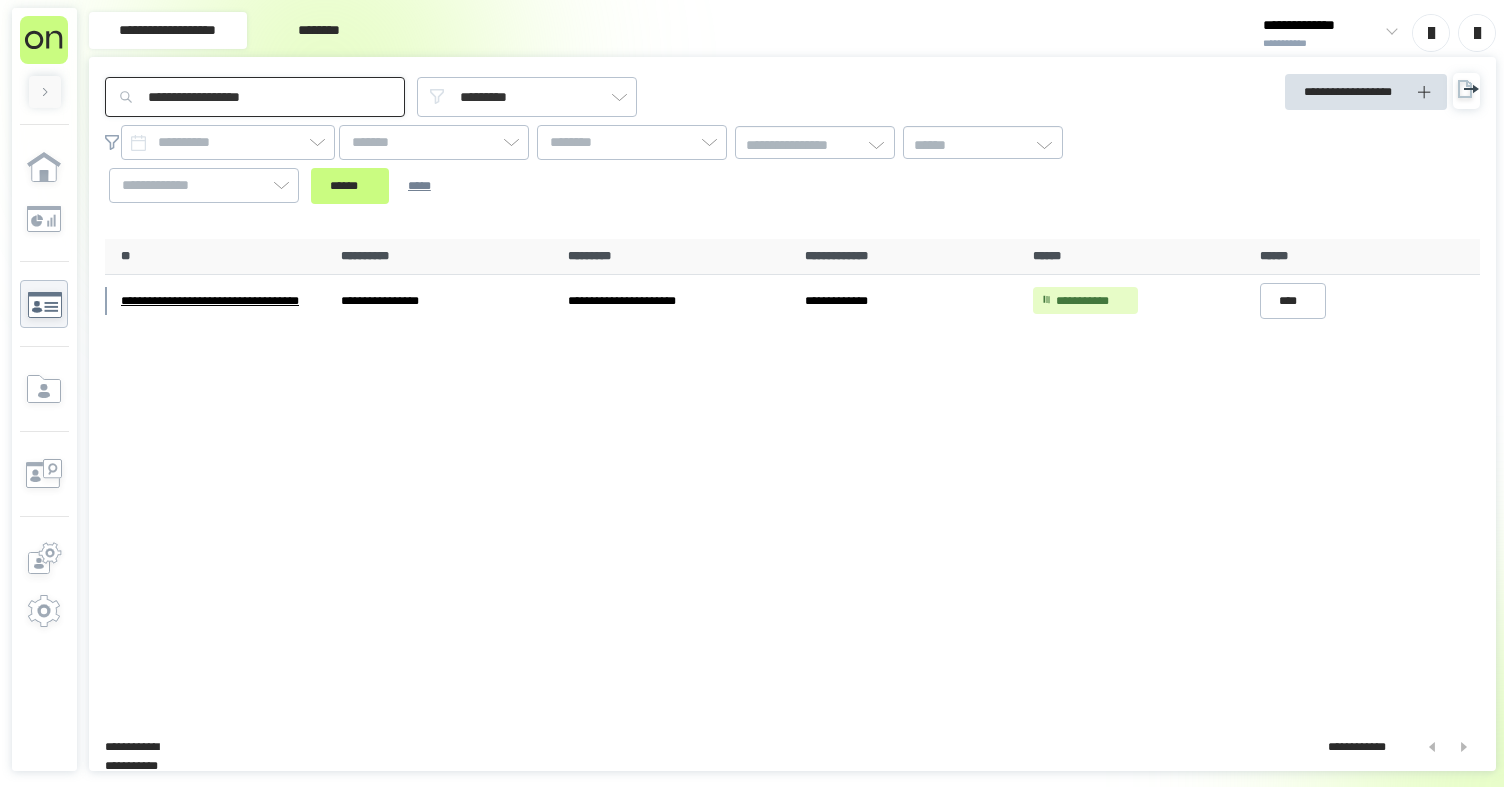 click on "**********" at bounding box center (792, 414) 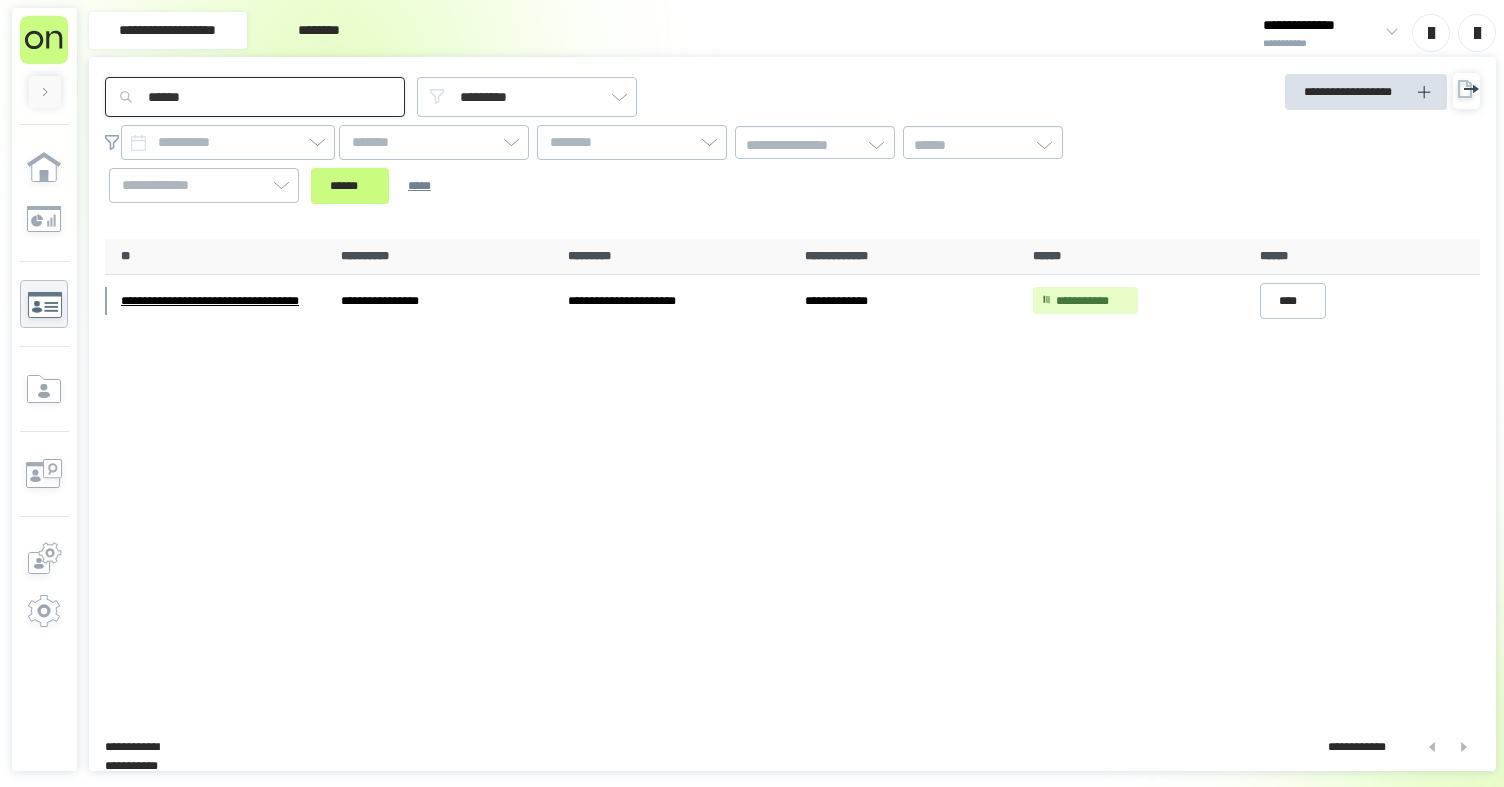 click on "******" at bounding box center (350, 186) 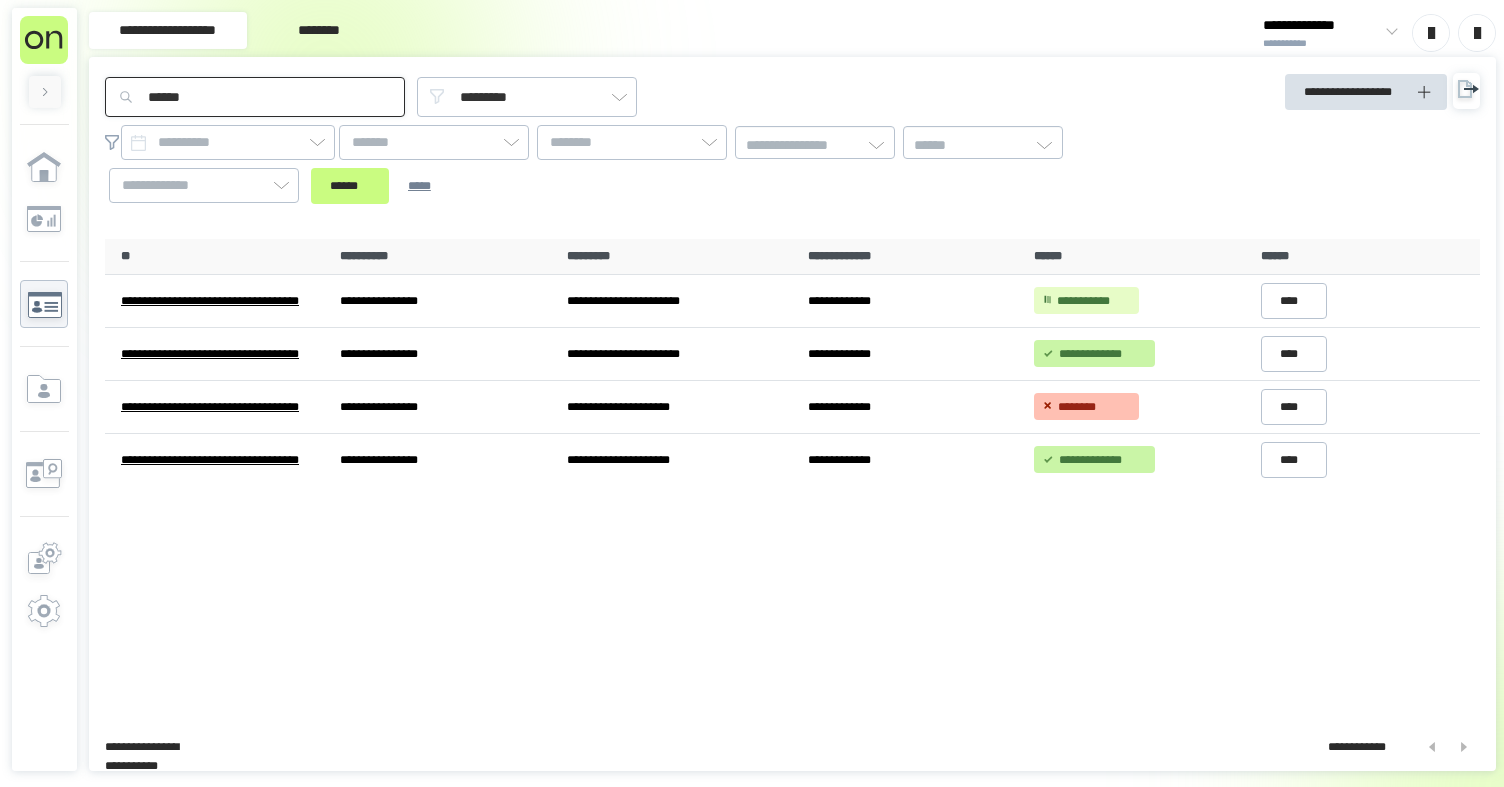 drag, startPoint x: 254, startPoint y: 95, endPoint x: 124, endPoint y: 91, distance: 130.06152 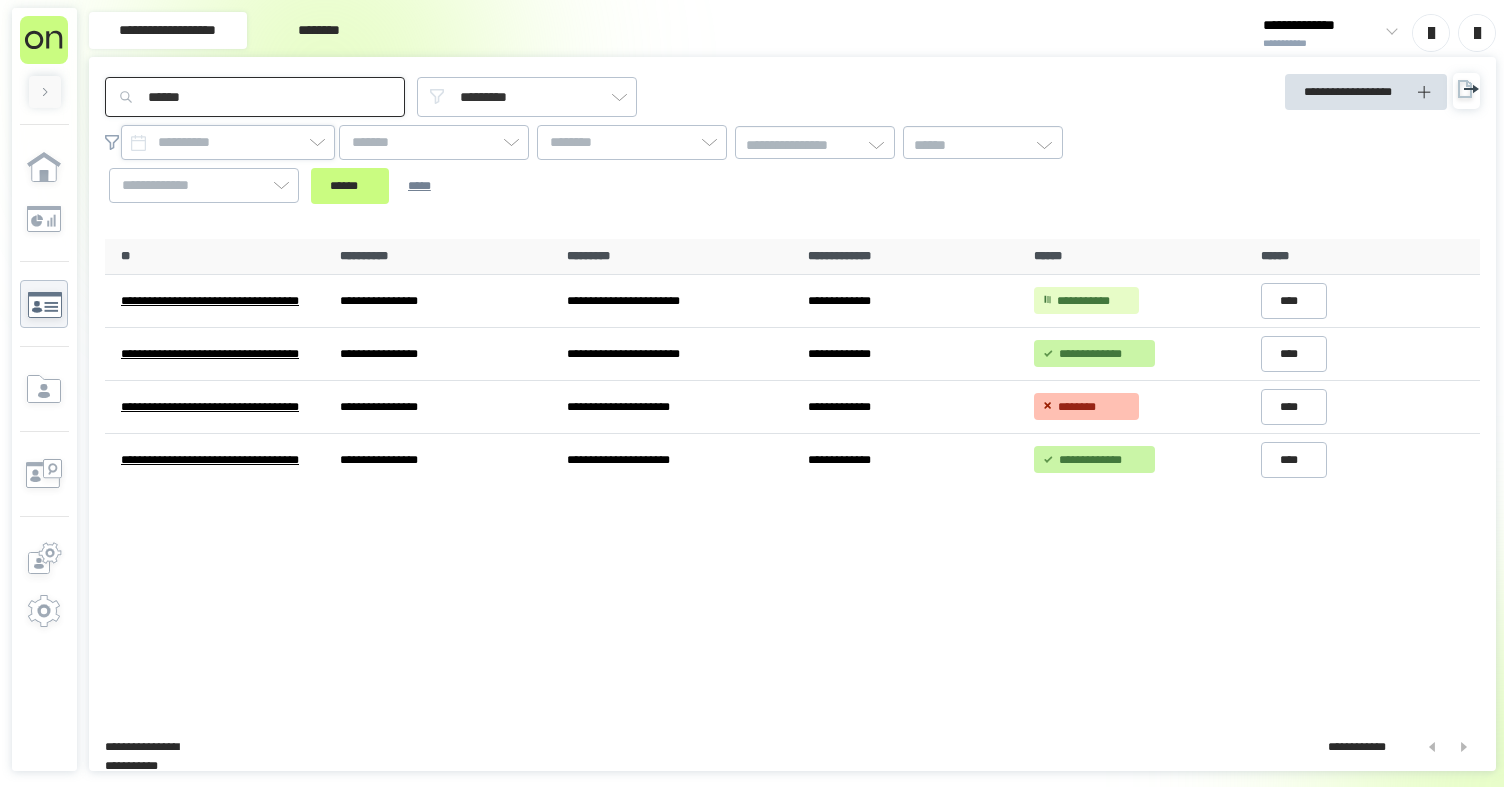 paste on "**********" 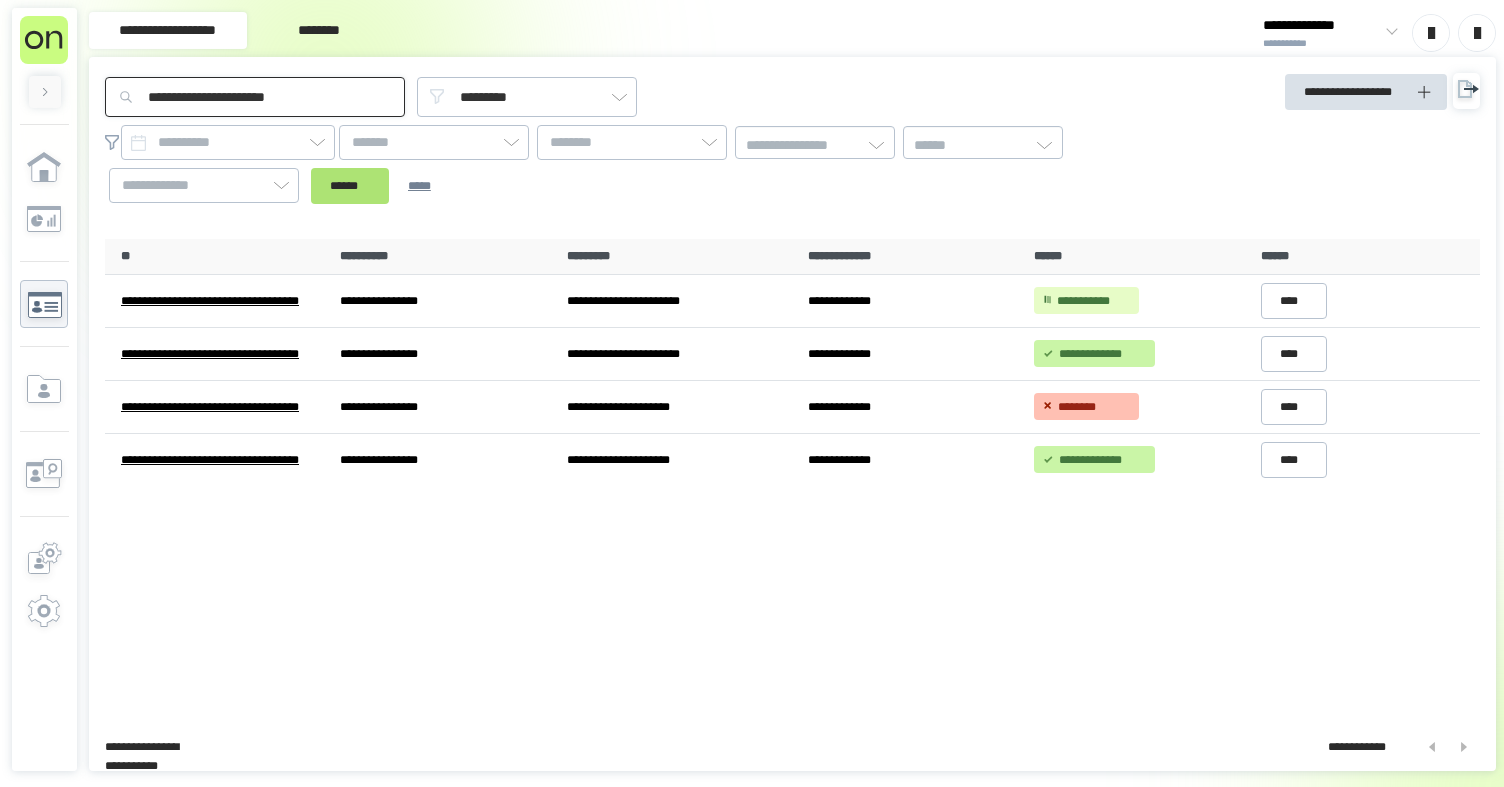 type on "**********" 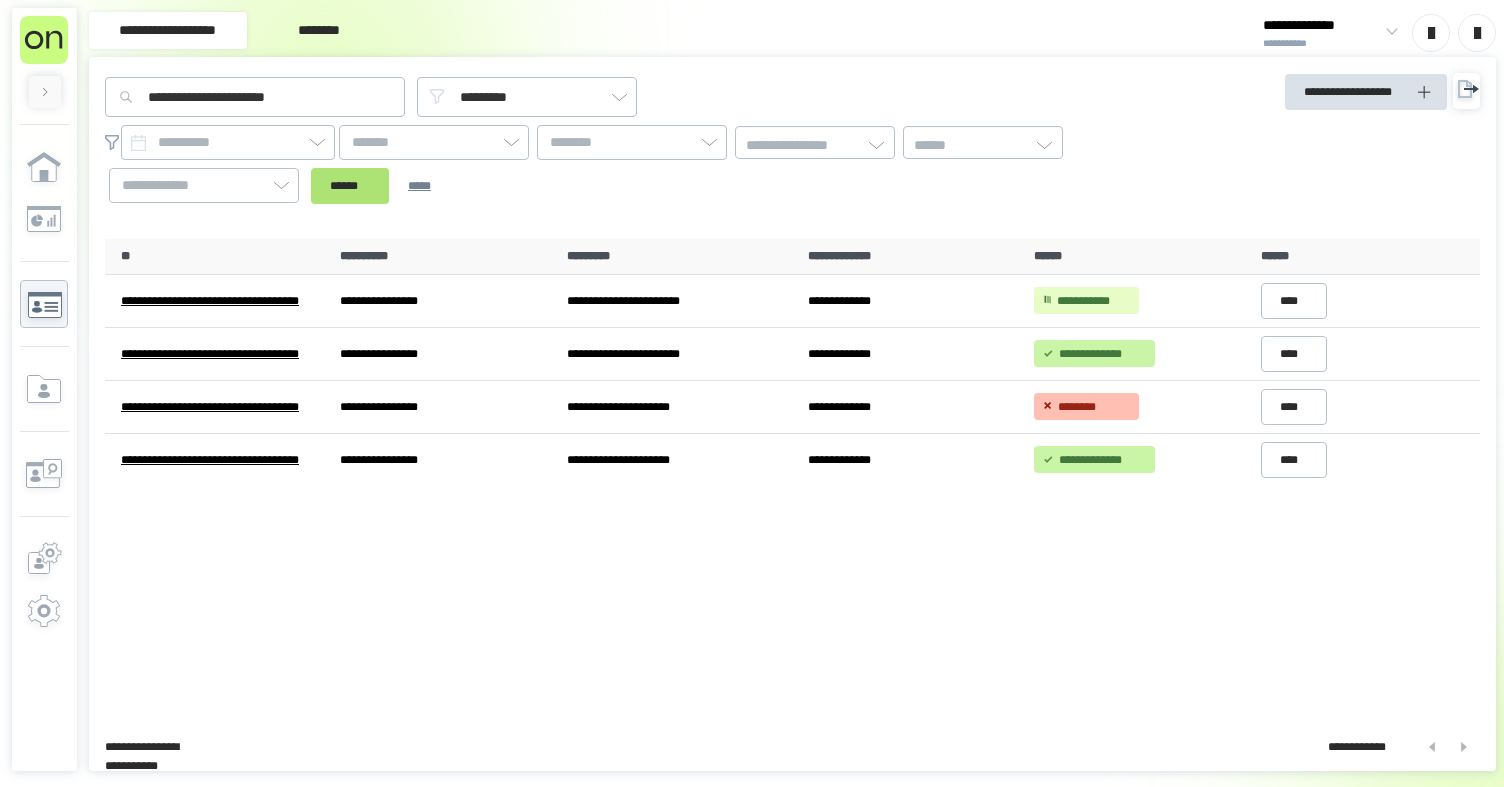 click on "******" at bounding box center [350, 186] 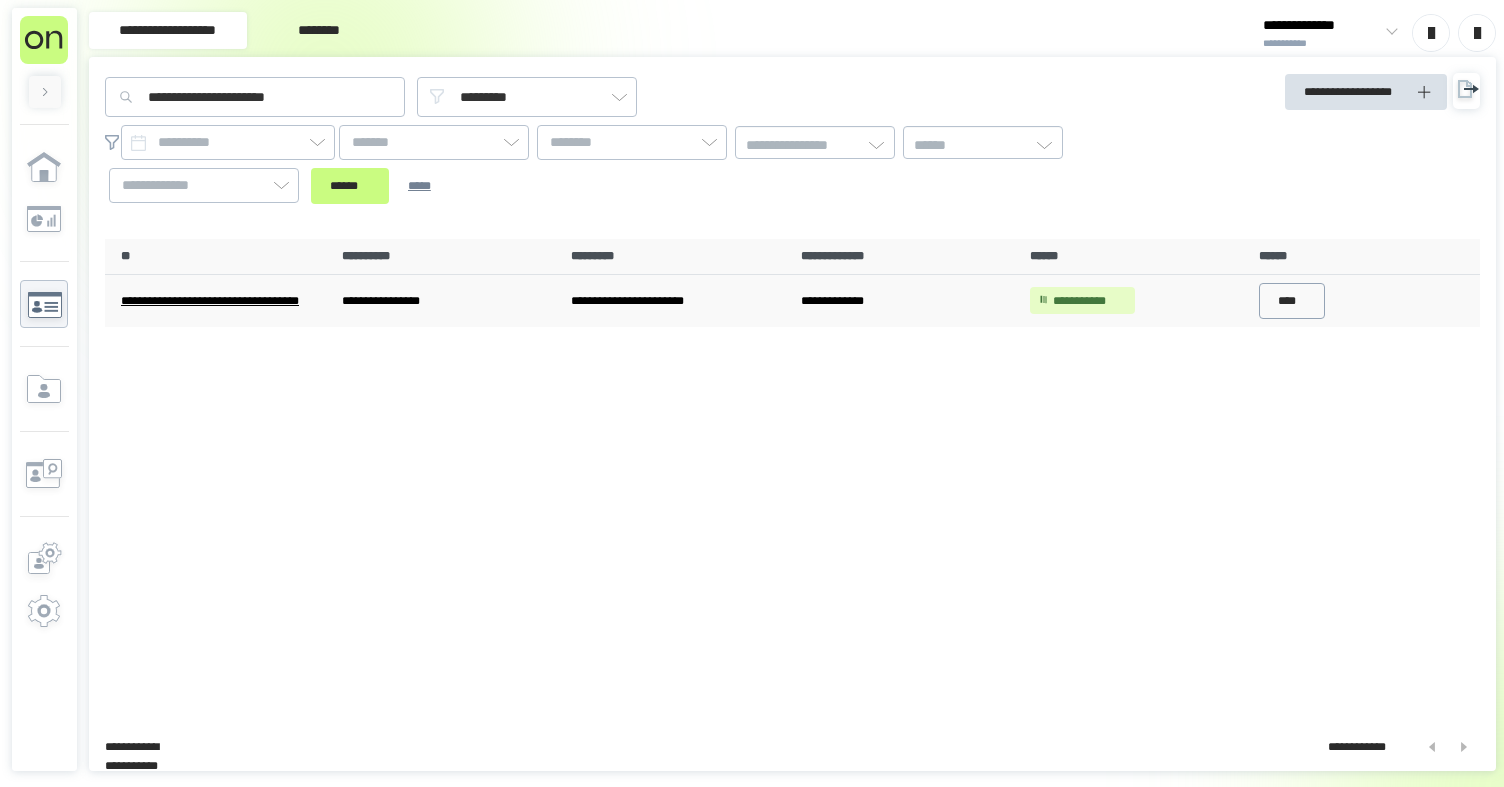click on "****" at bounding box center (1292, 301) 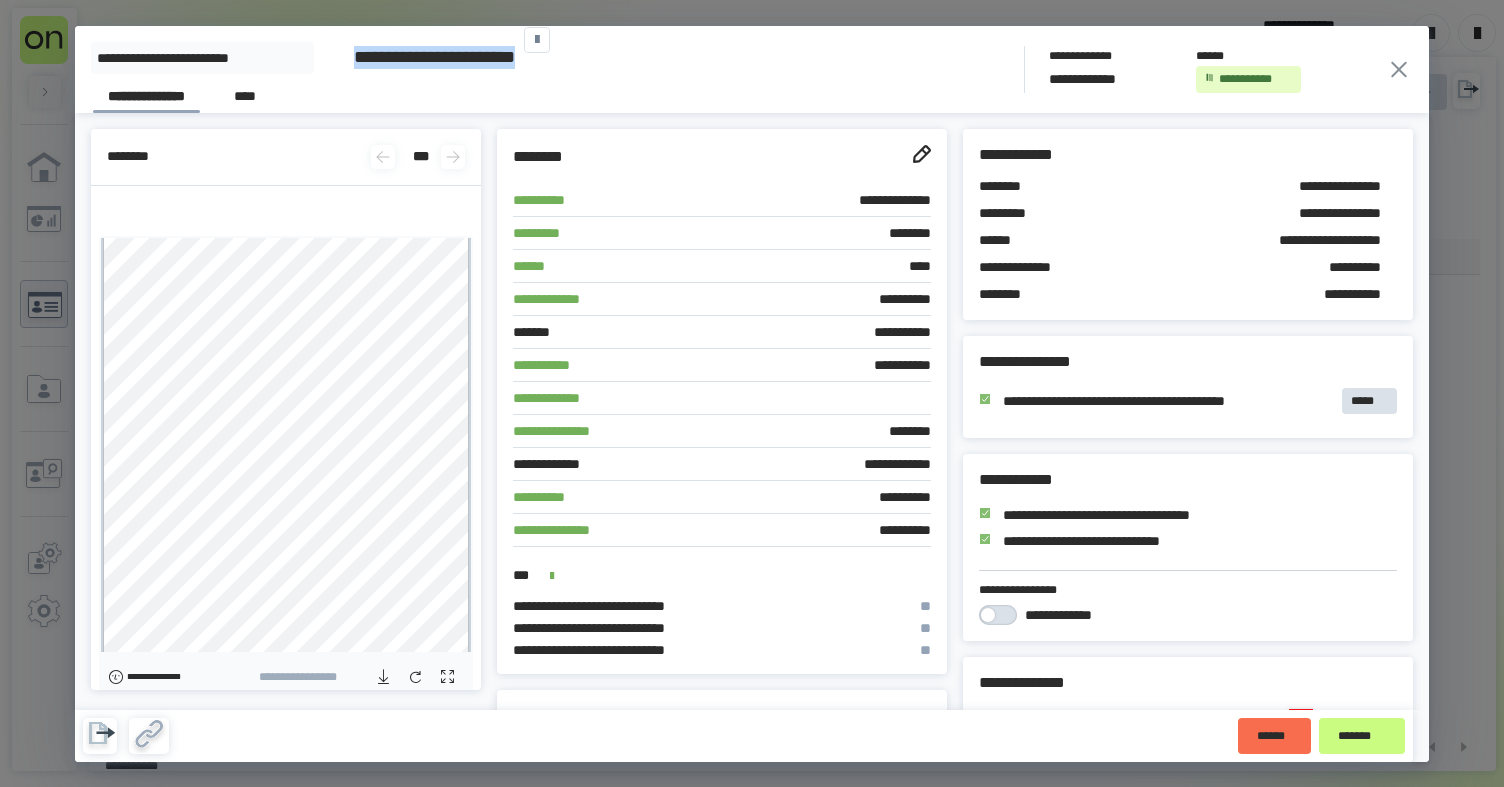 drag, startPoint x: 446, startPoint y: 61, endPoint x: 344, endPoint y: 44, distance: 103.40696 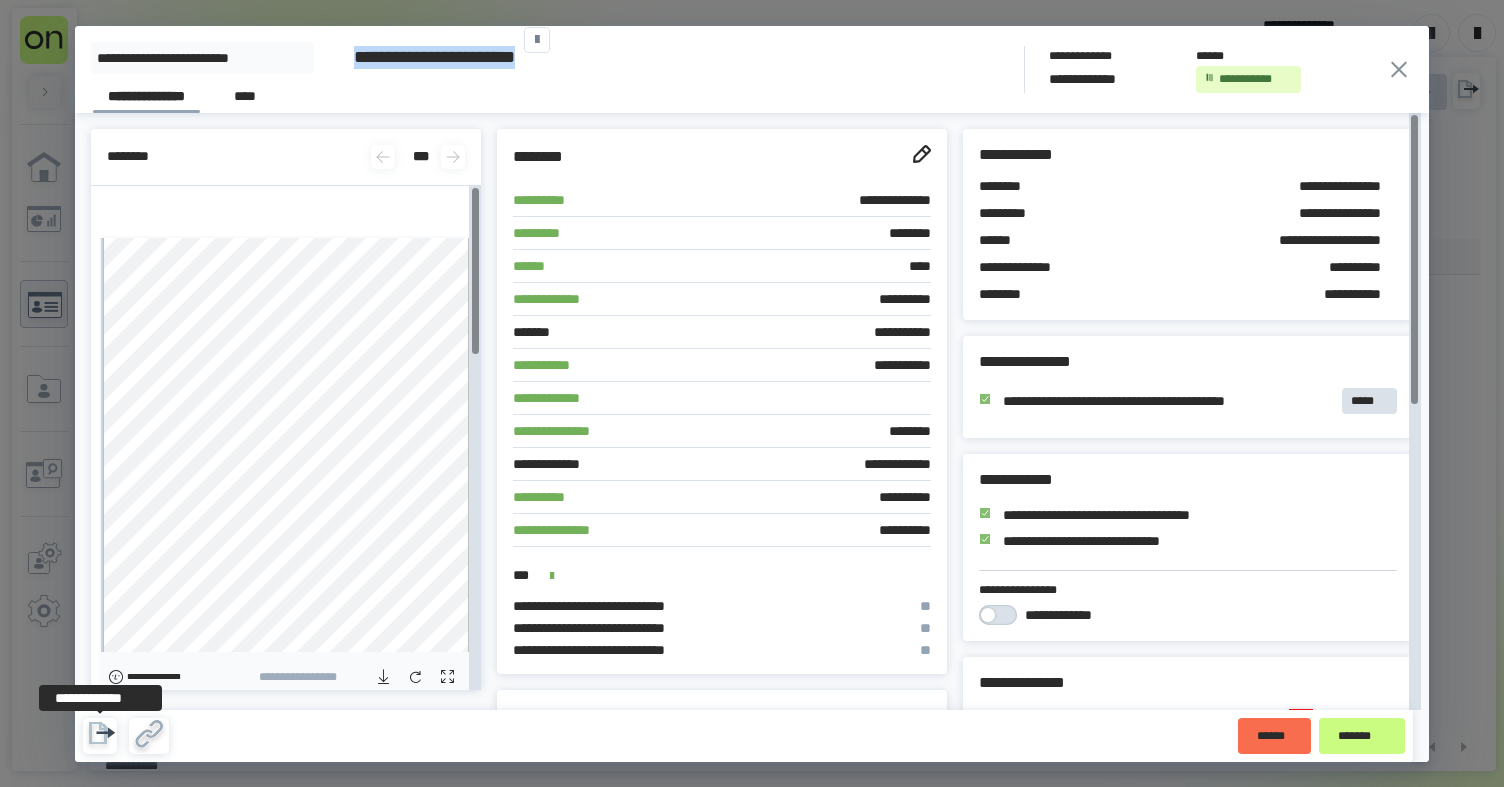 click 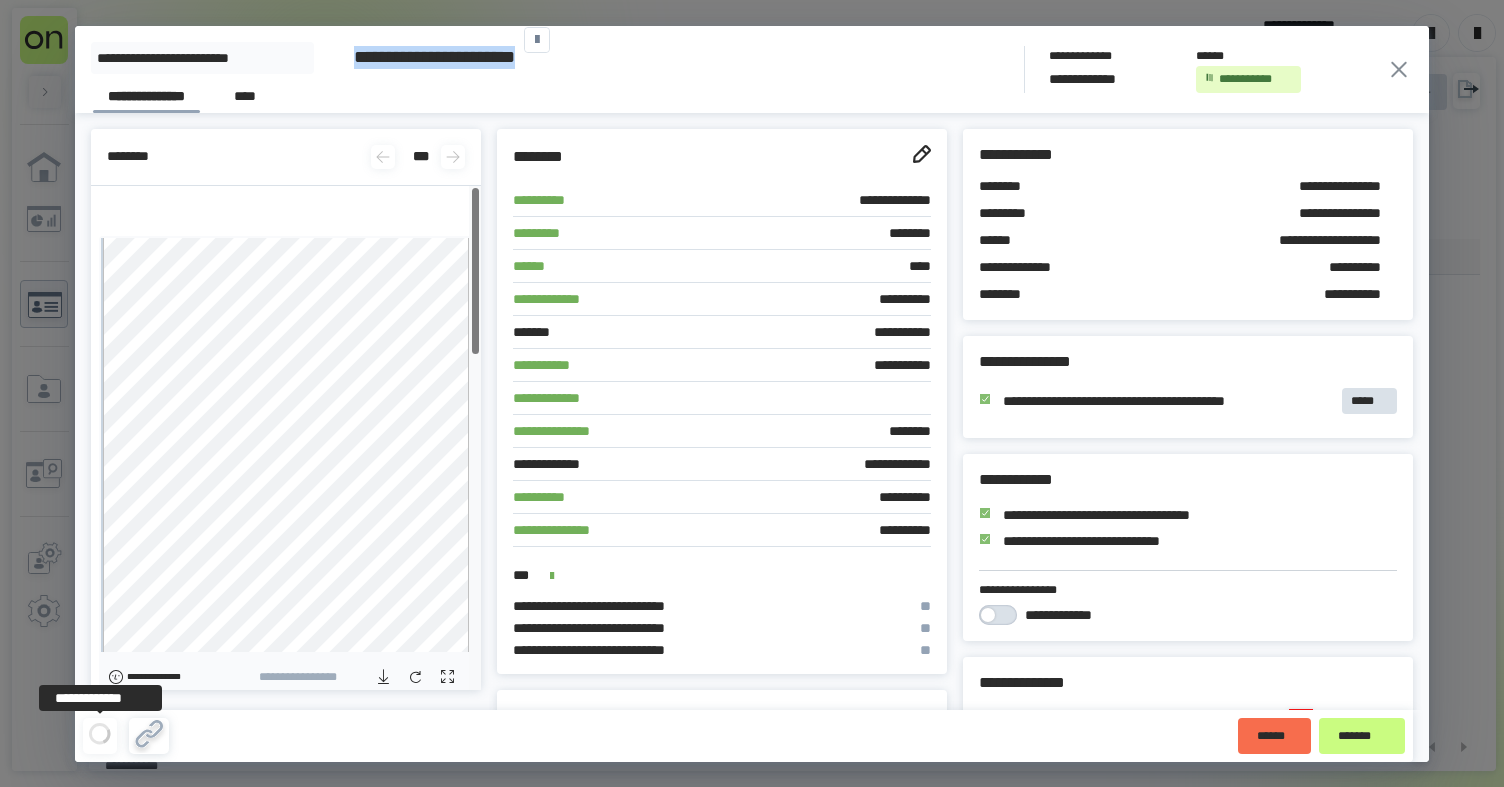 scroll, scrollTop: 1014, scrollLeft: 0, axis: vertical 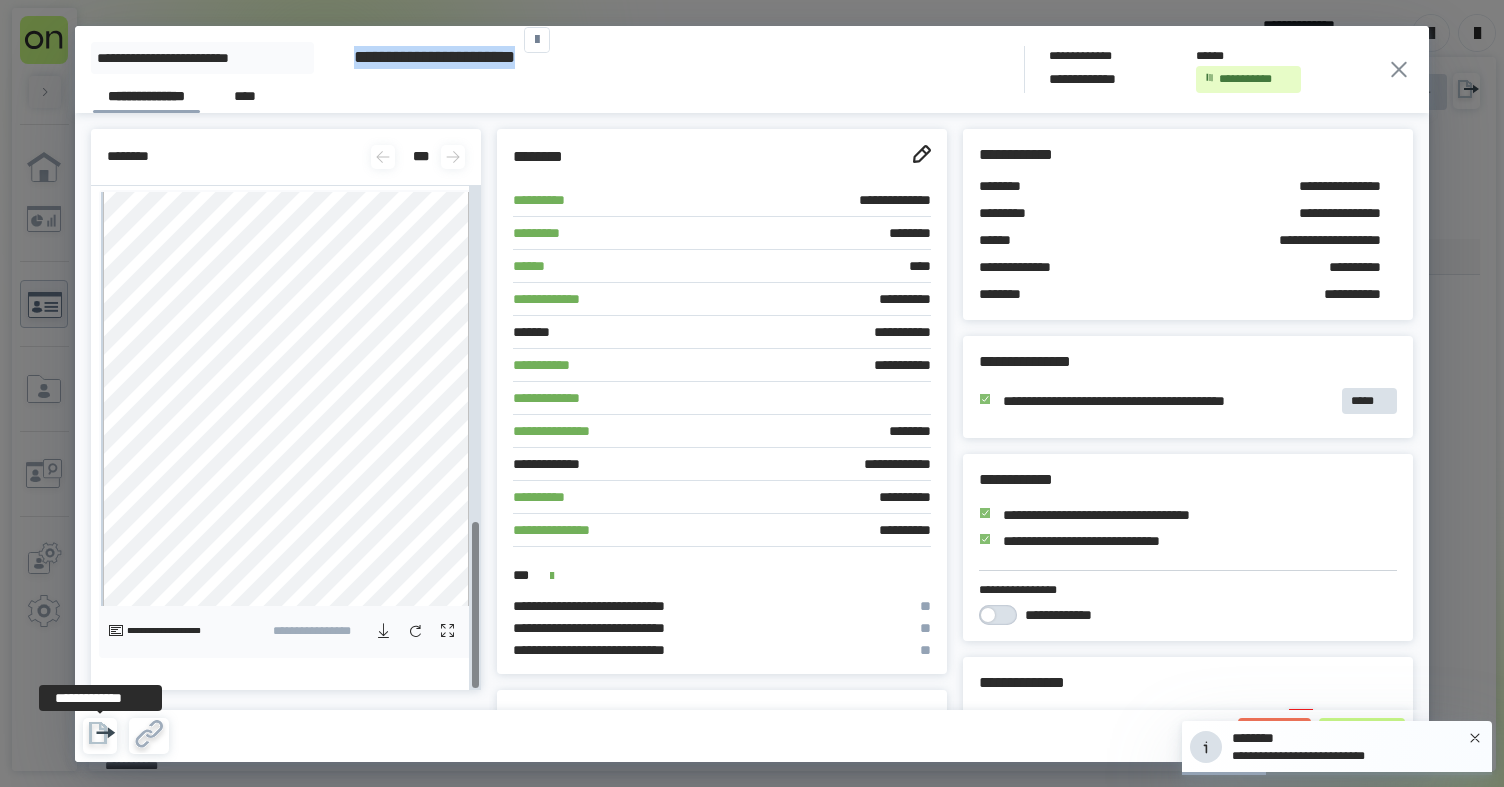 click at bounding box center [383, 631] 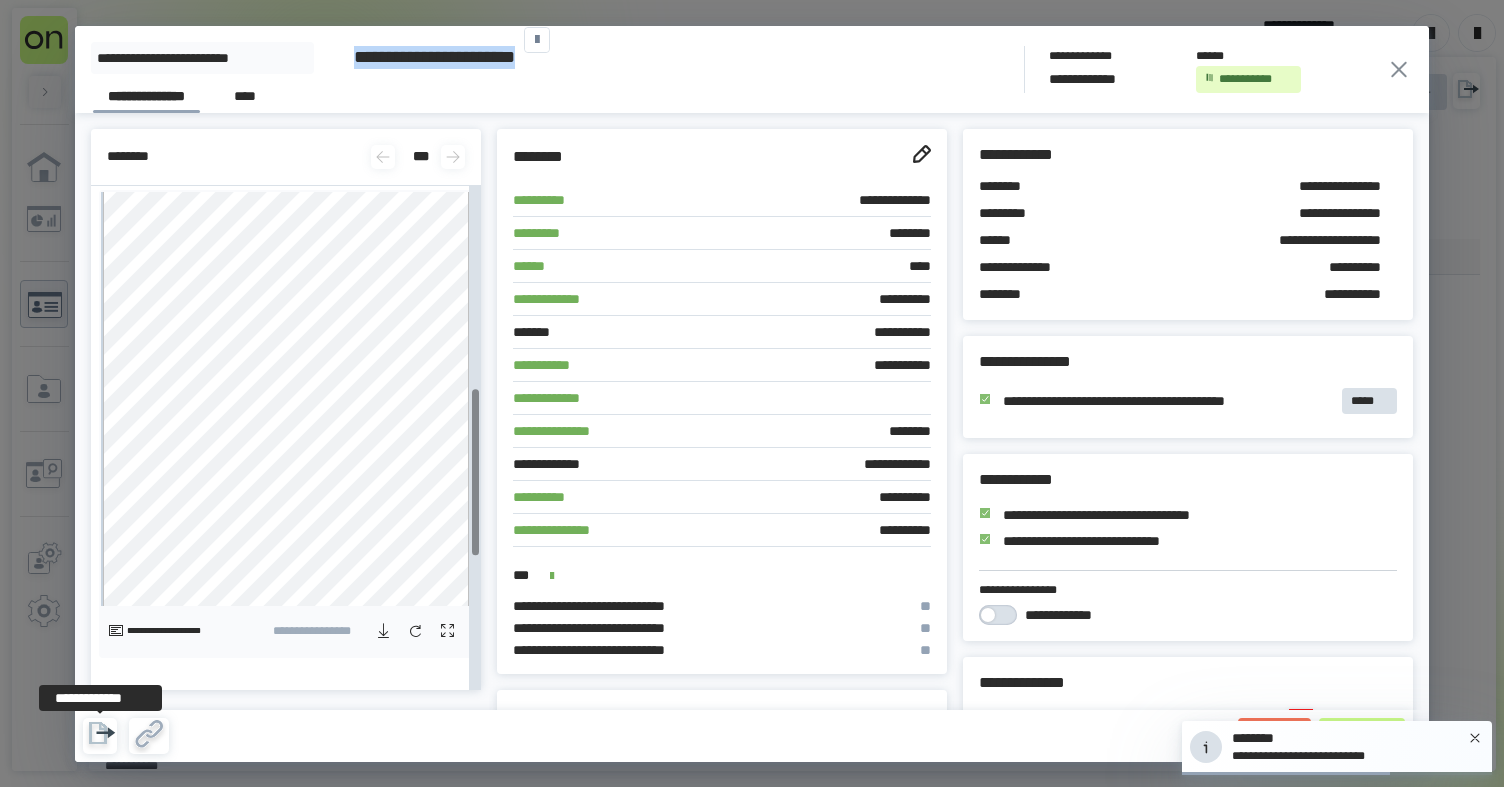 scroll, scrollTop: 611, scrollLeft: 0, axis: vertical 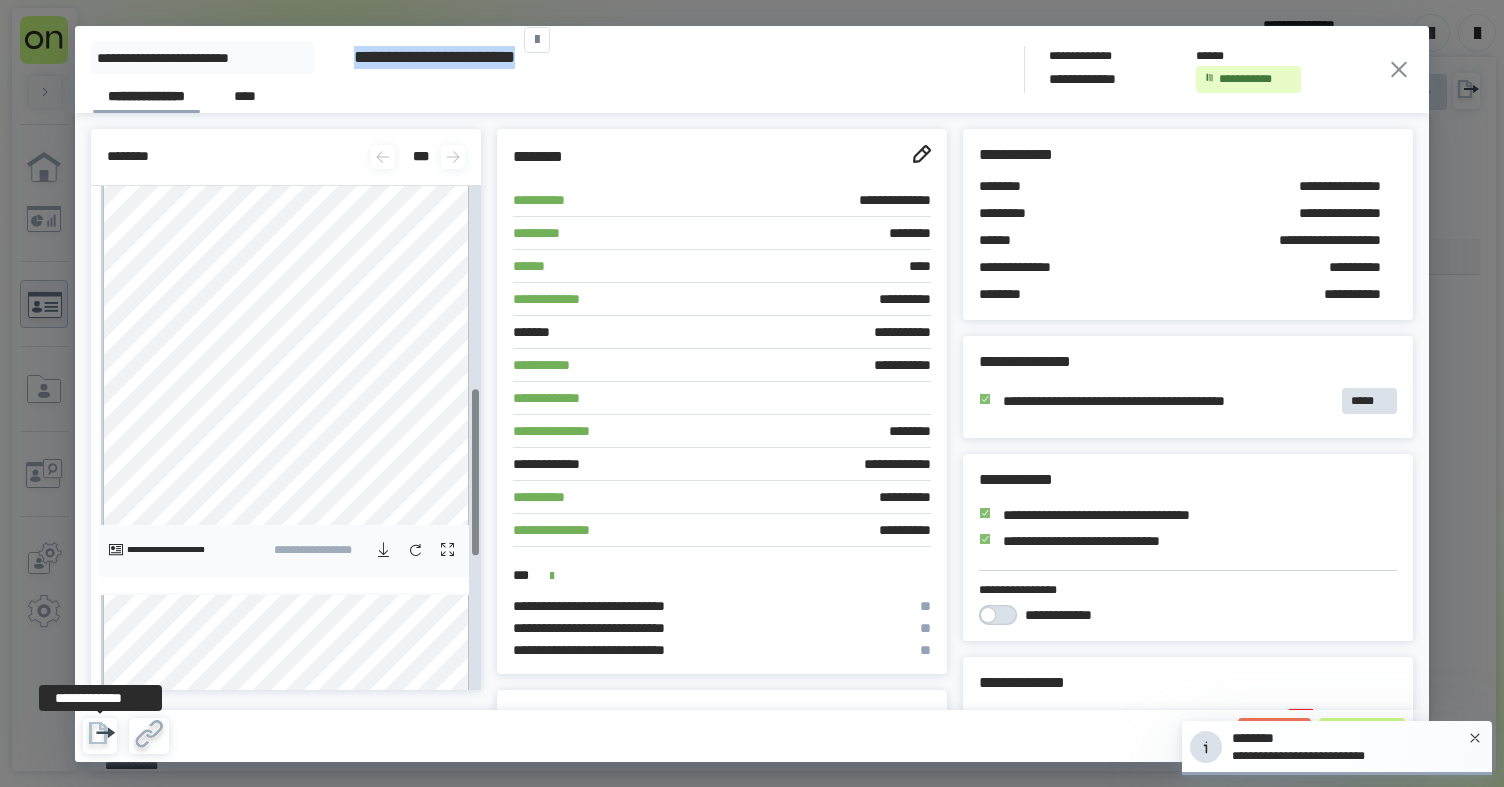 click 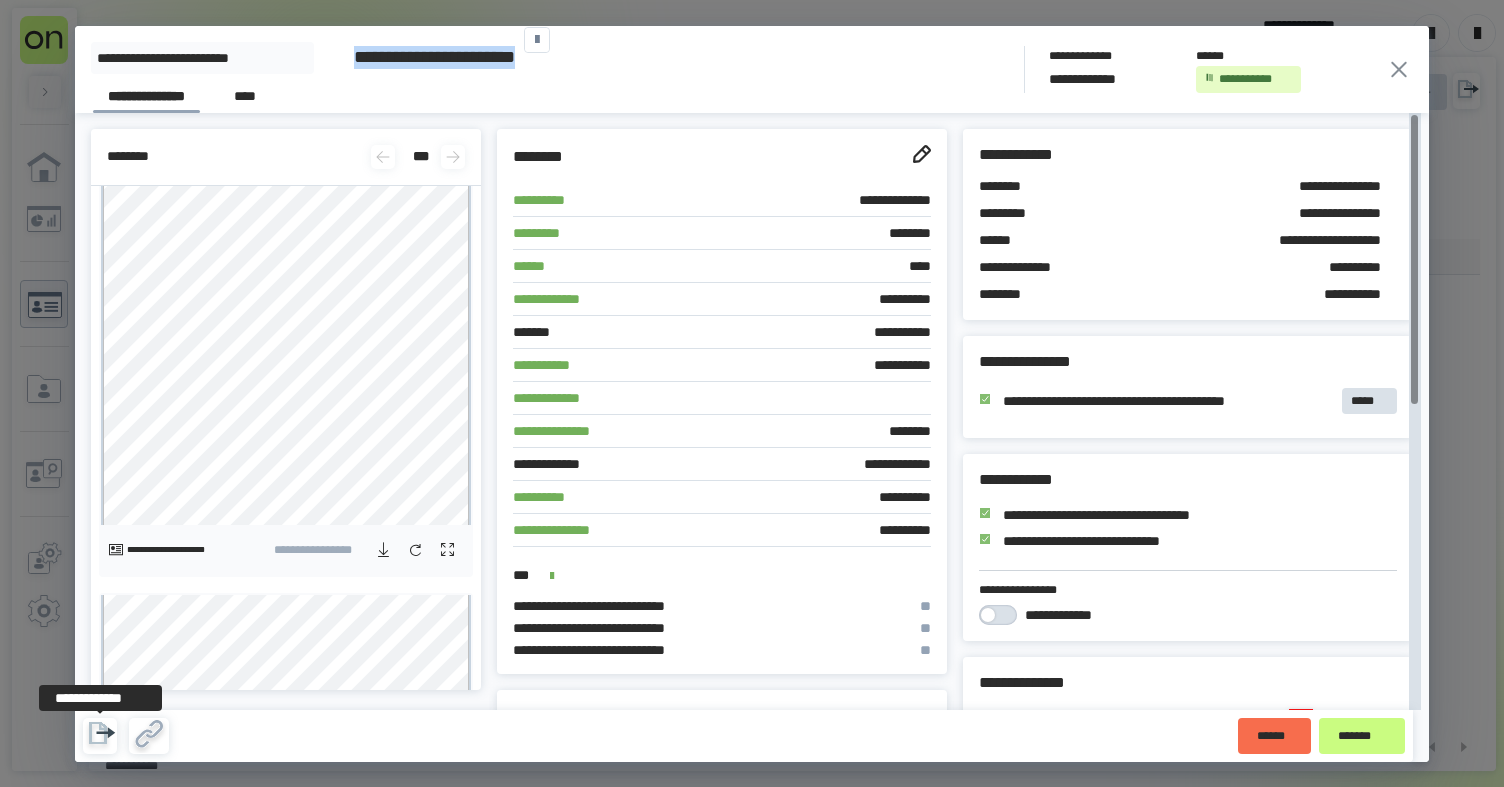 drag, startPoint x: 1396, startPoint y: 67, endPoint x: 1327, endPoint y: 42, distance: 73.38937 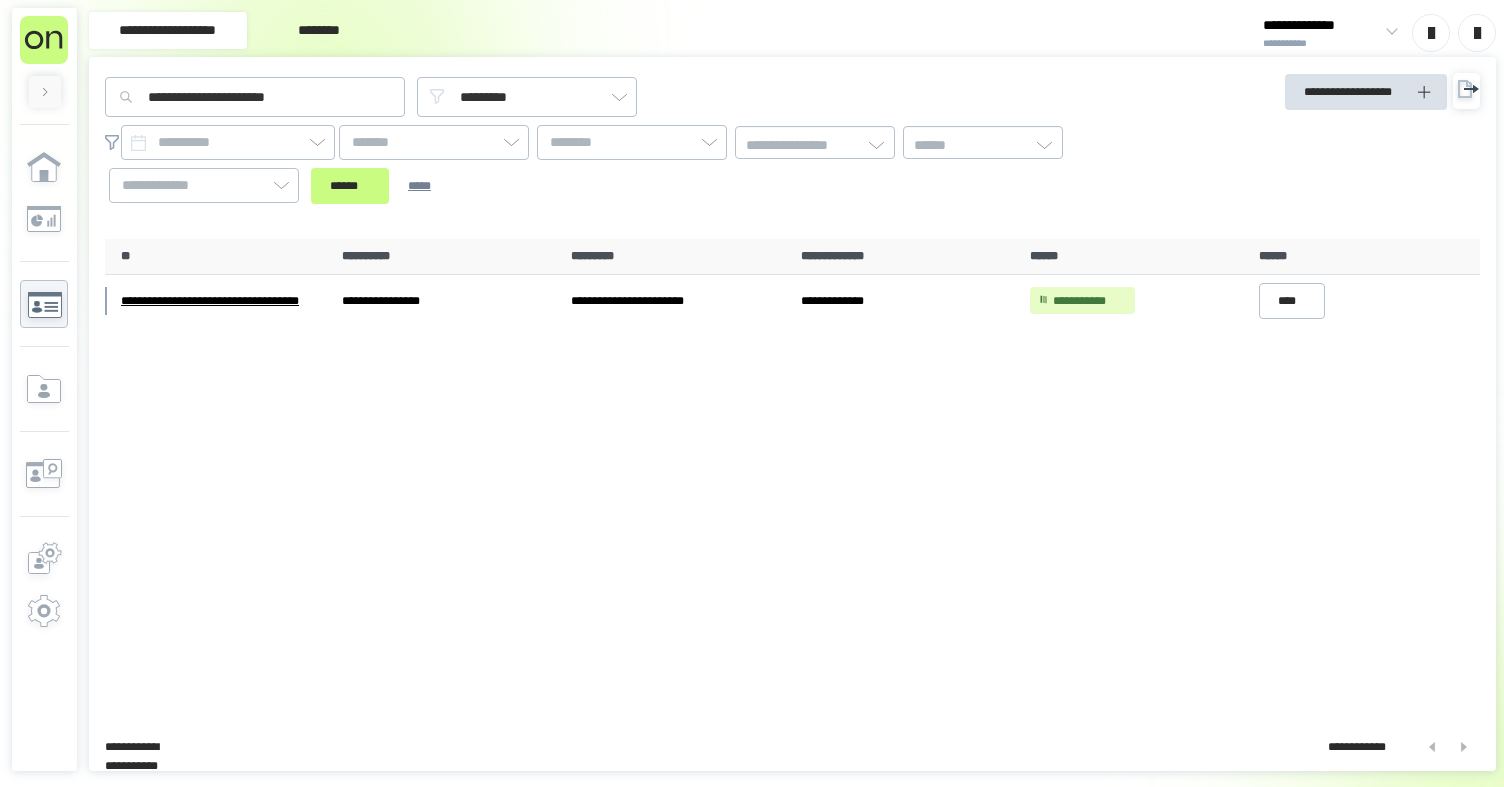 scroll, scrollTop: 0, scrollLeft: 0, axis: both 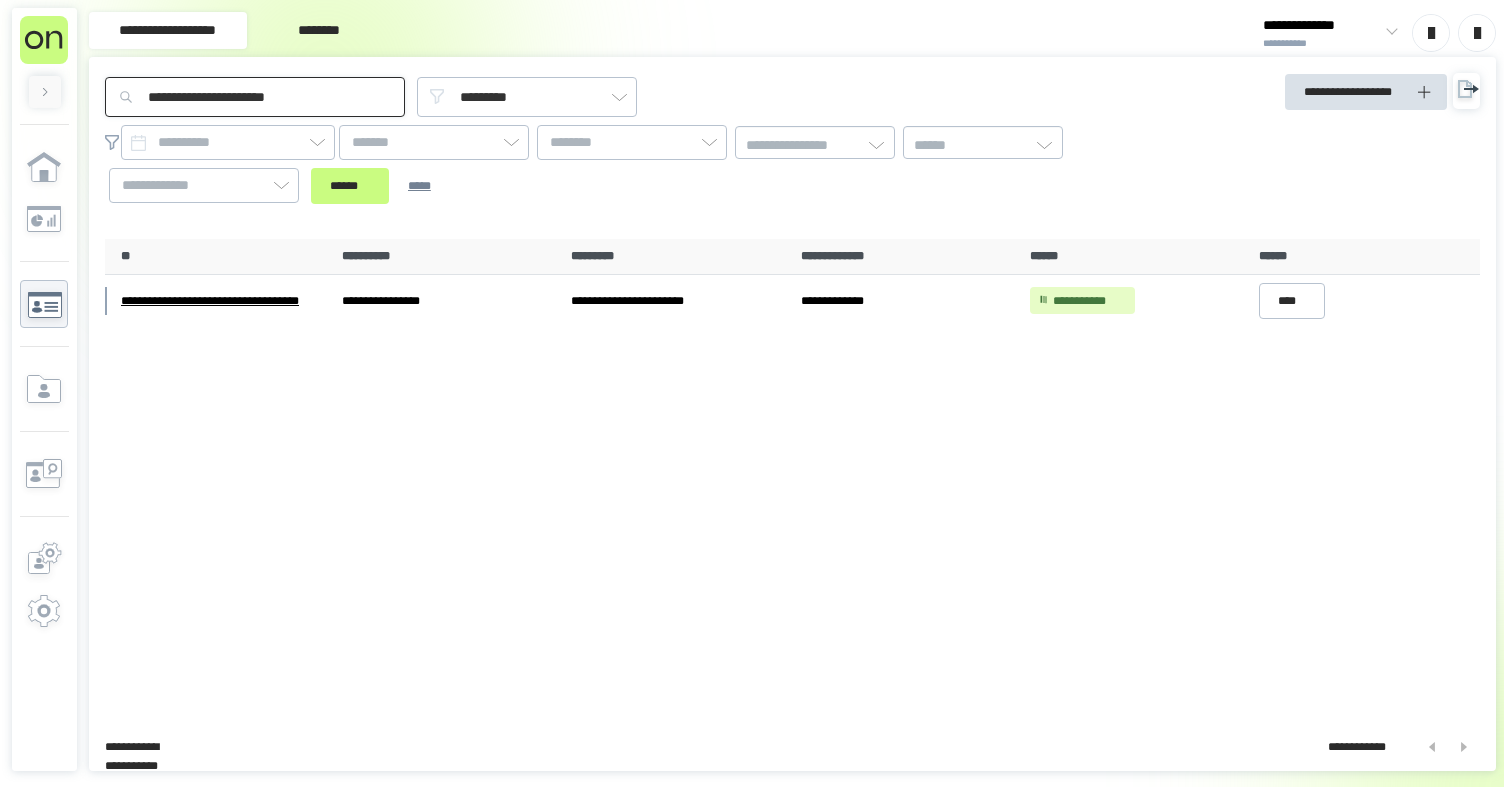 drag, startPoint x: 262, startPoint y: 91, endPoint x: 155, endPoint y: 67, distance: 109.65856 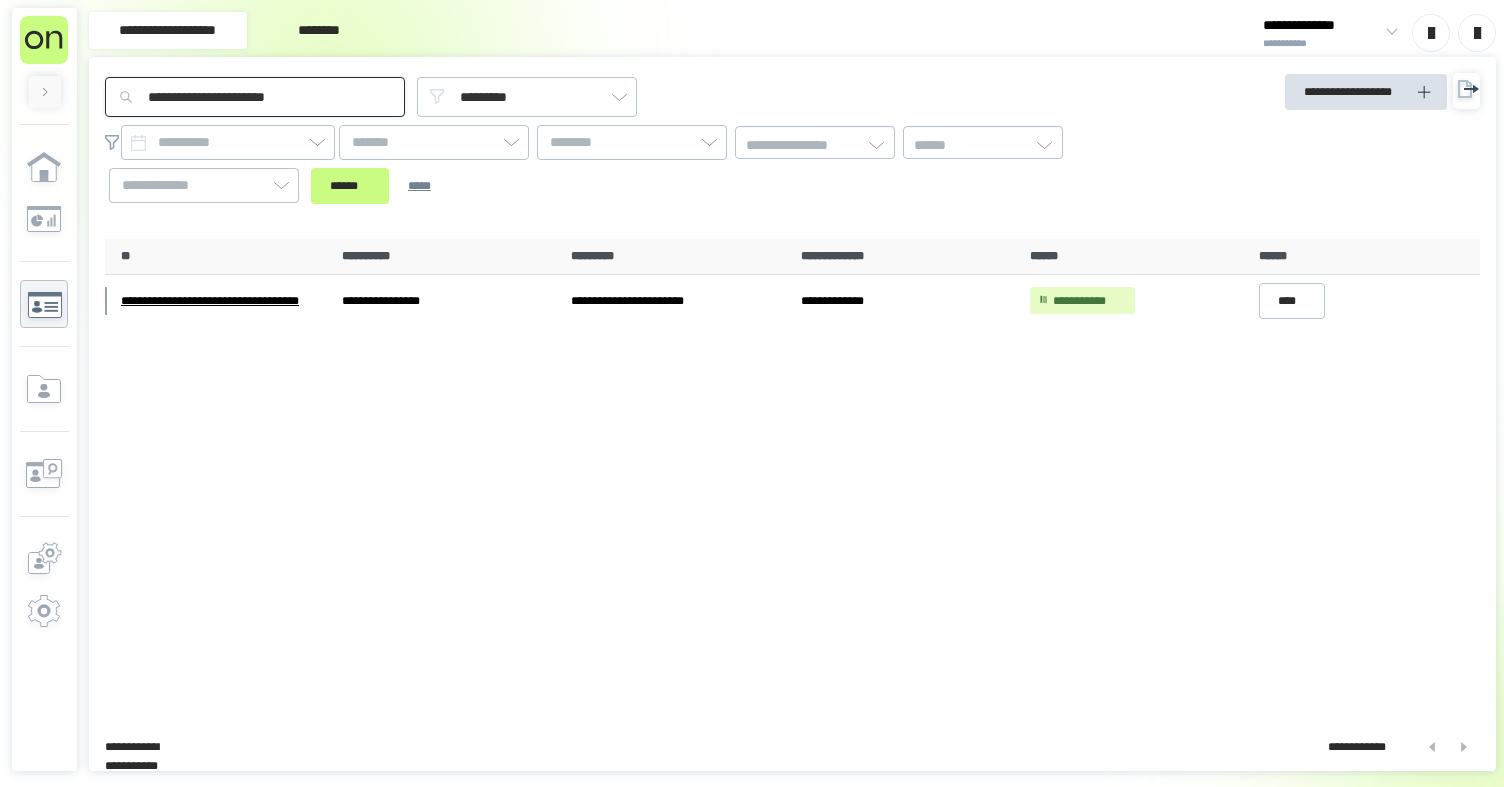 click on "**********" at bounding box center (255, 97) 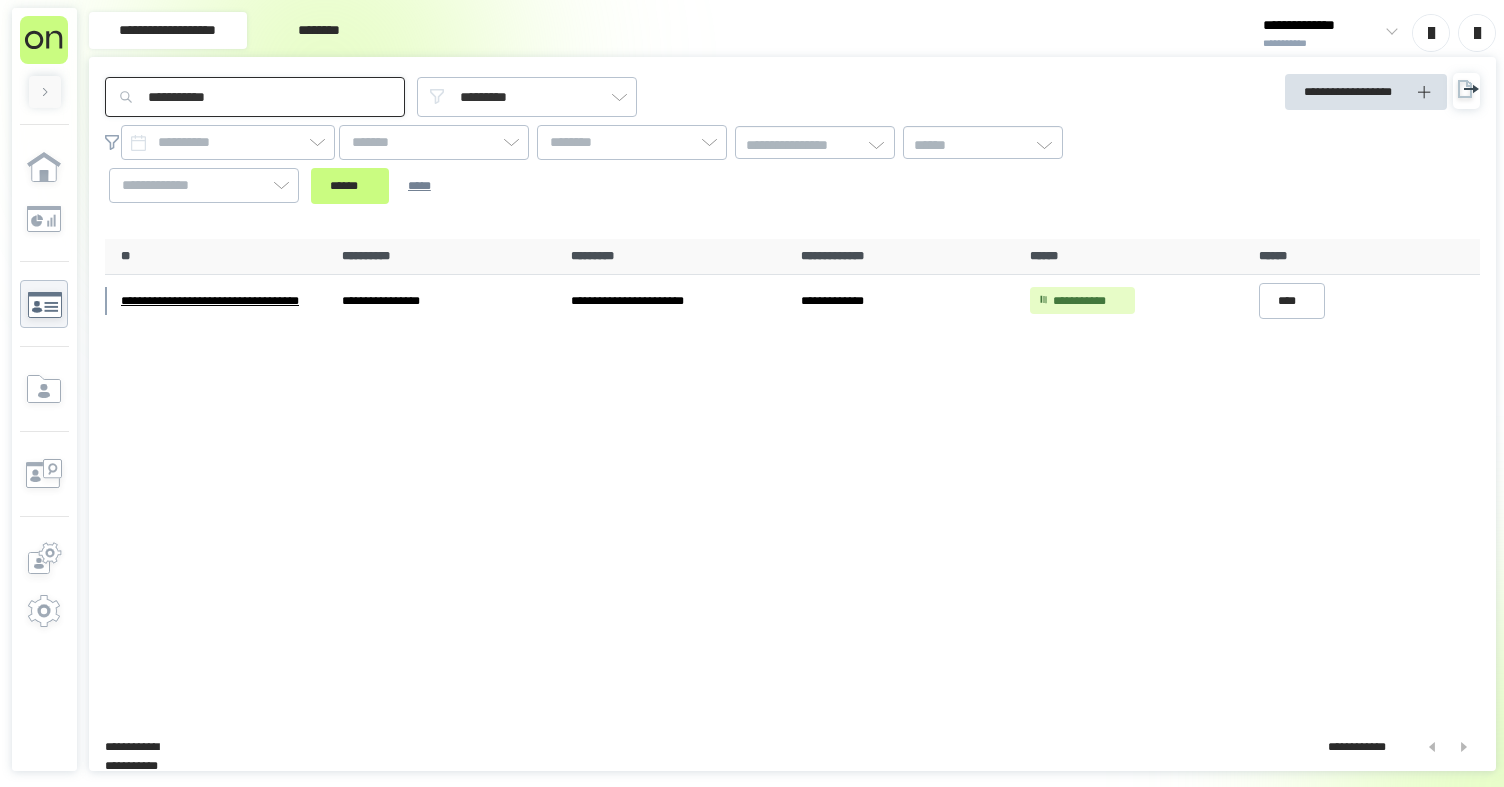 click on "******" at bounding box center [350, 186] 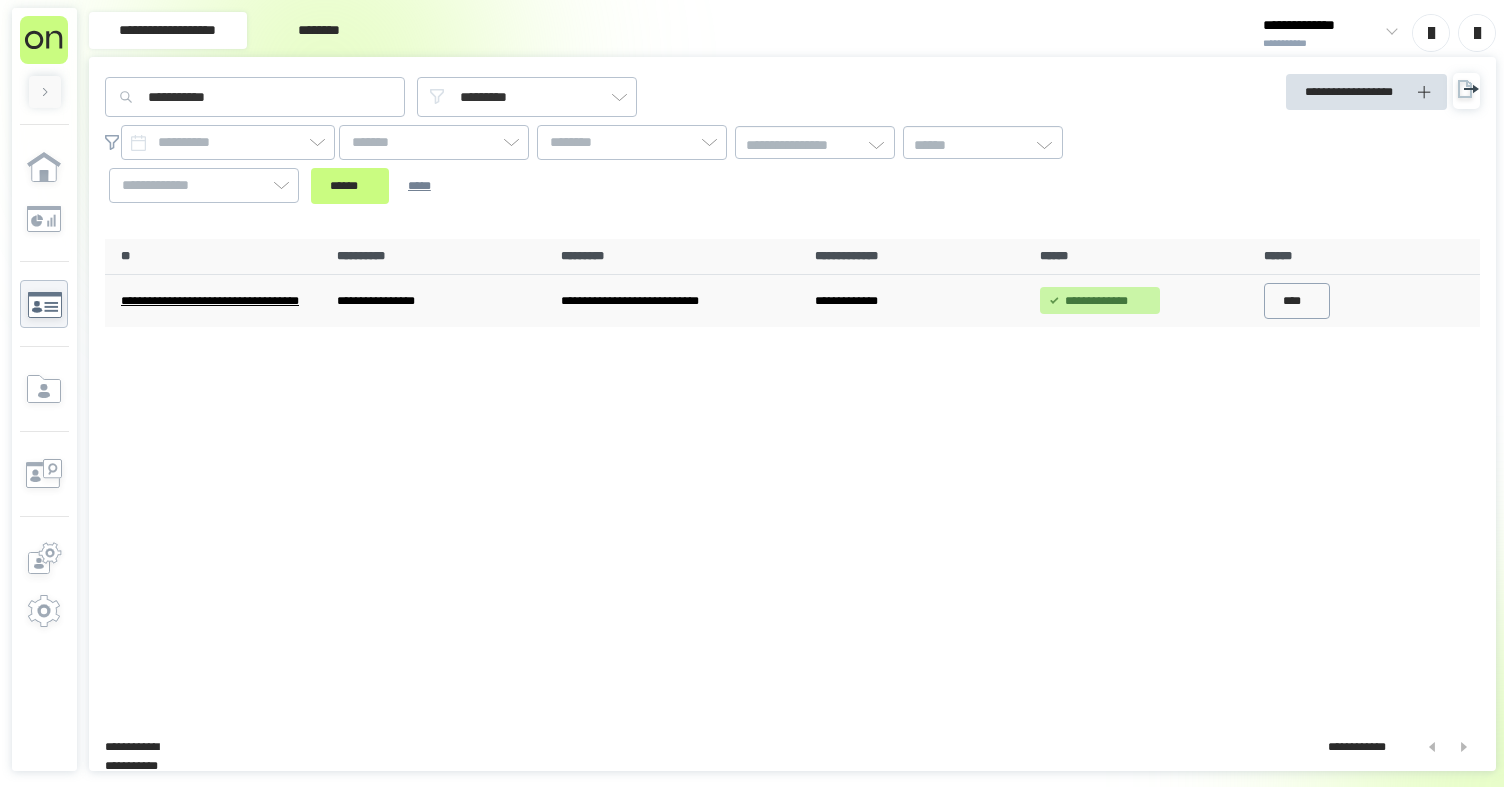 click on "****" at bounding box center [1297, 301] 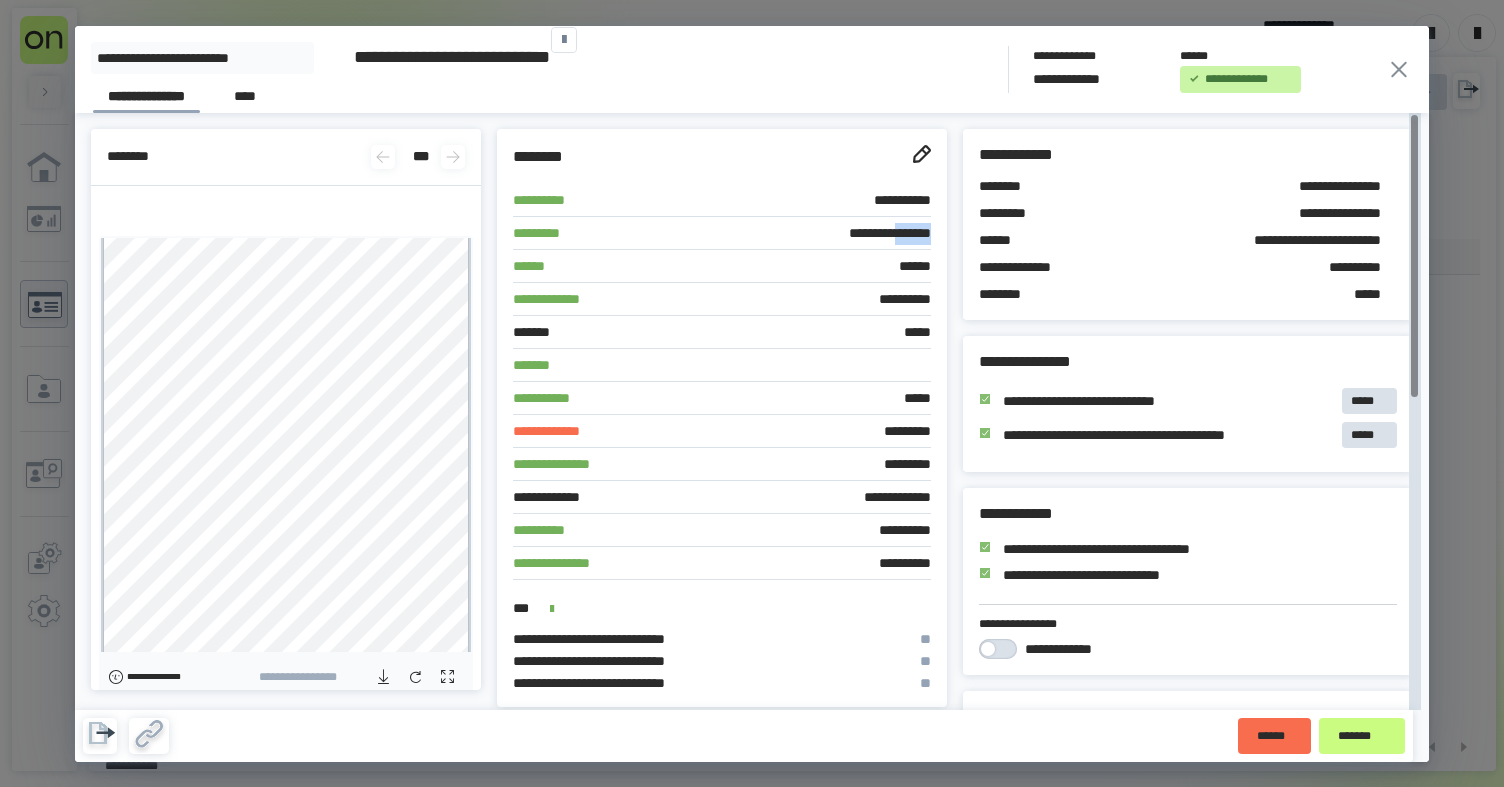drag, startPoint x: 932, startPoint y: 228, endPoint x: 870, endPoint y: 221, distance: 62.39391 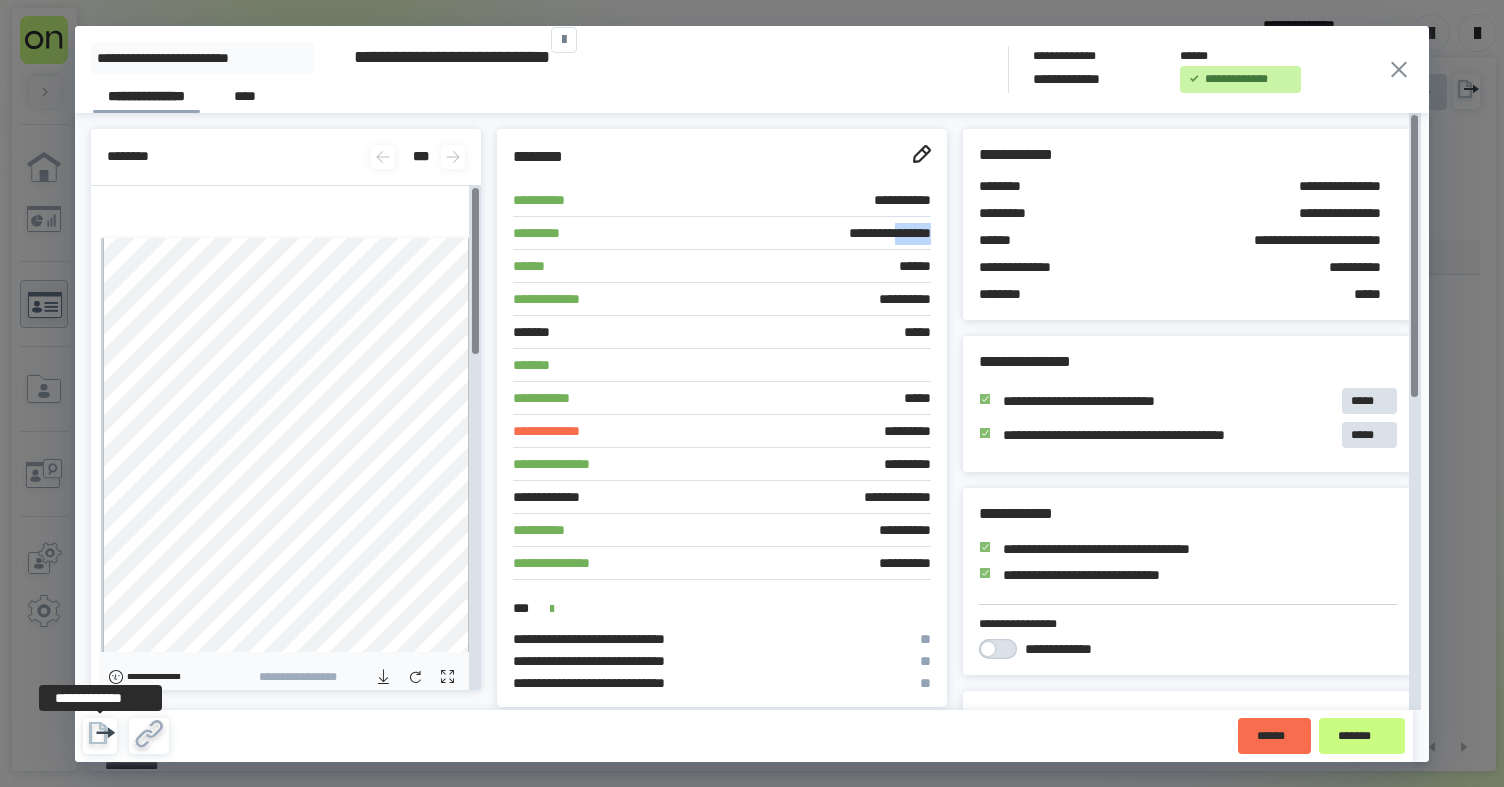 click 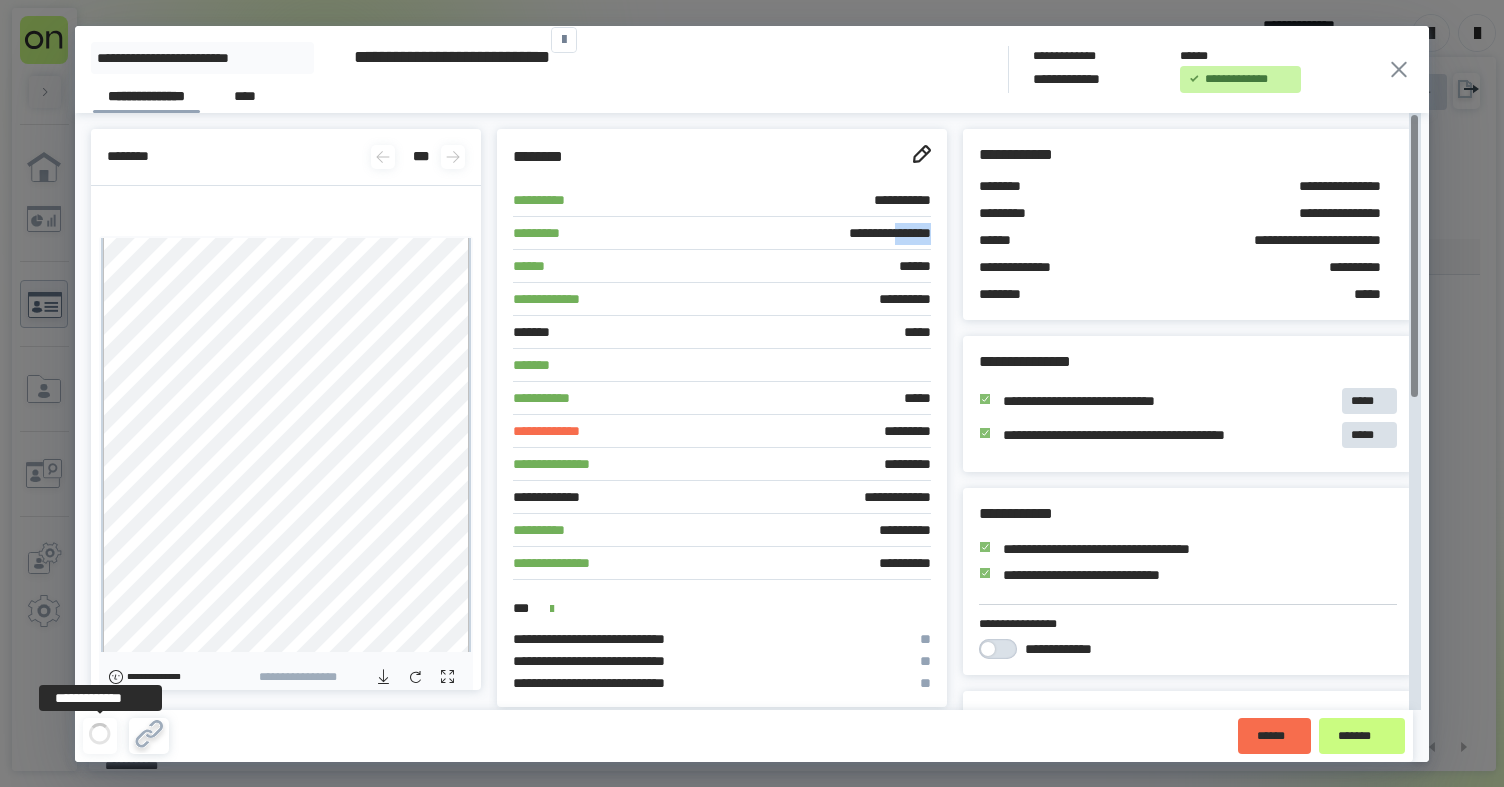 drag, startPoint x: 1404, startPoint y: 65, endPoint x: 1386, endPoint y: 88, distance: 29.206163 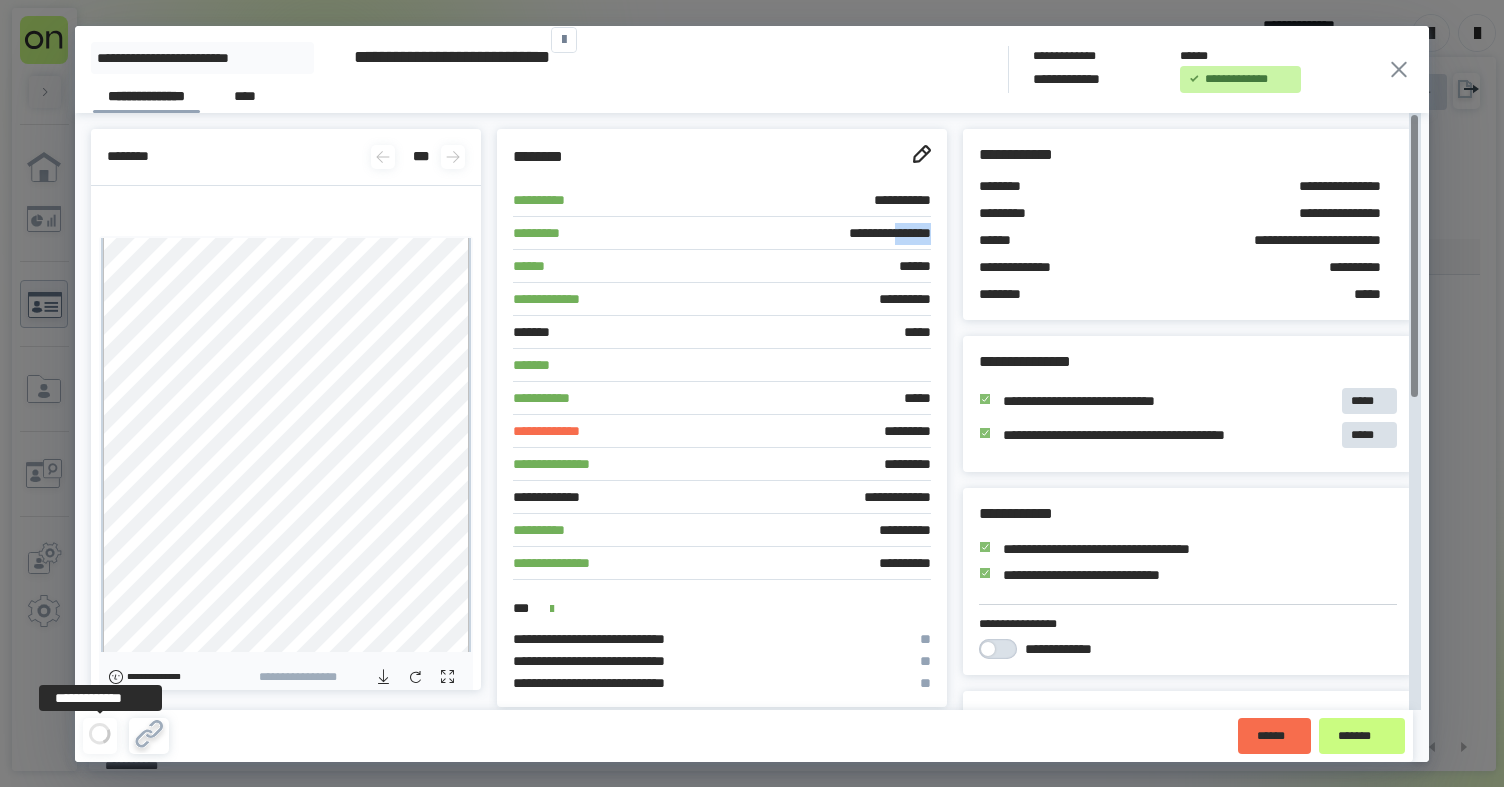 click 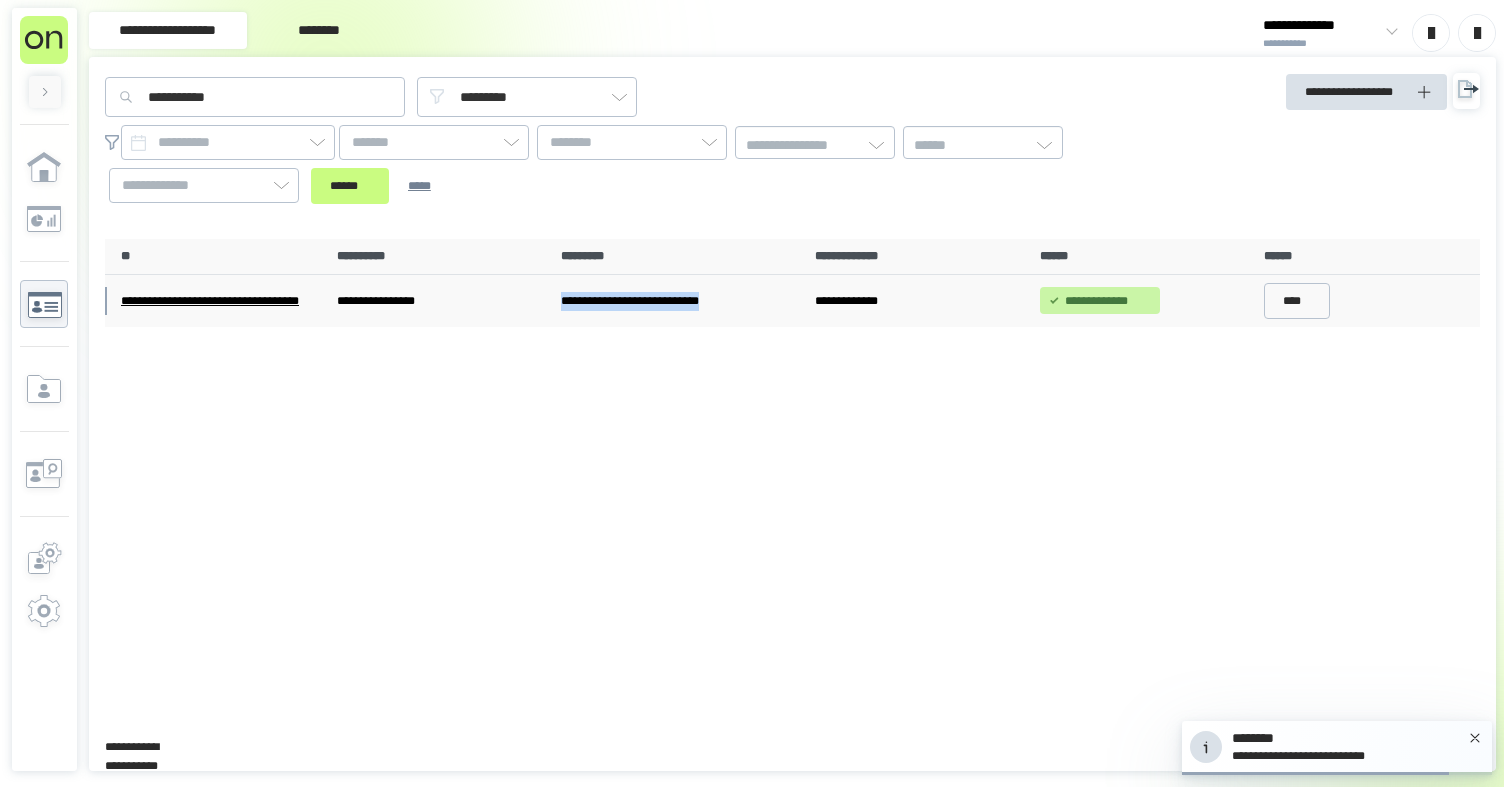 drag, startPoint x: 778, startPoint y: 299, endPoint x: 620, endPoint y: 305, distance: 158.11388 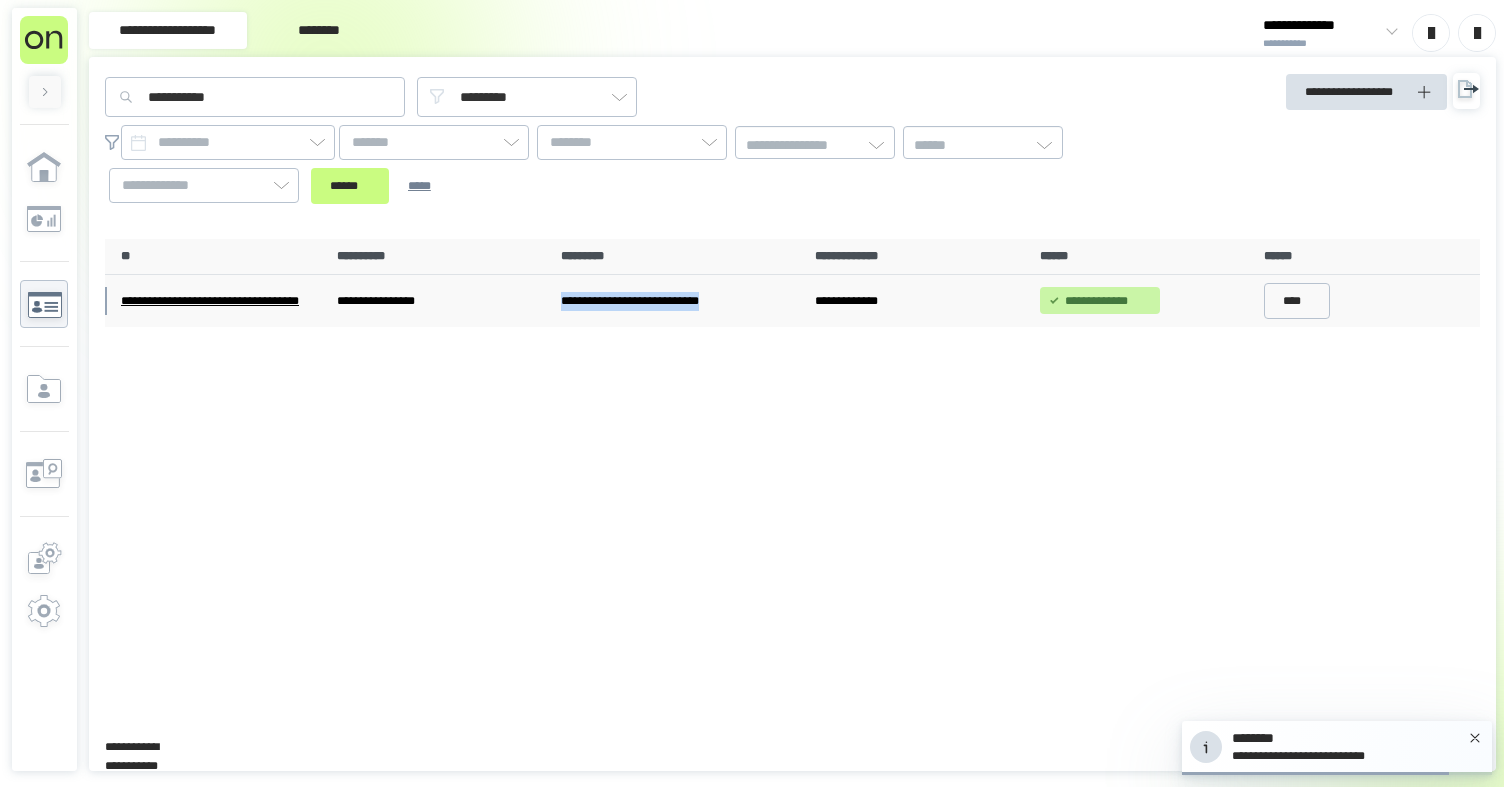 click on "**********" at bounding box center (680, 301) 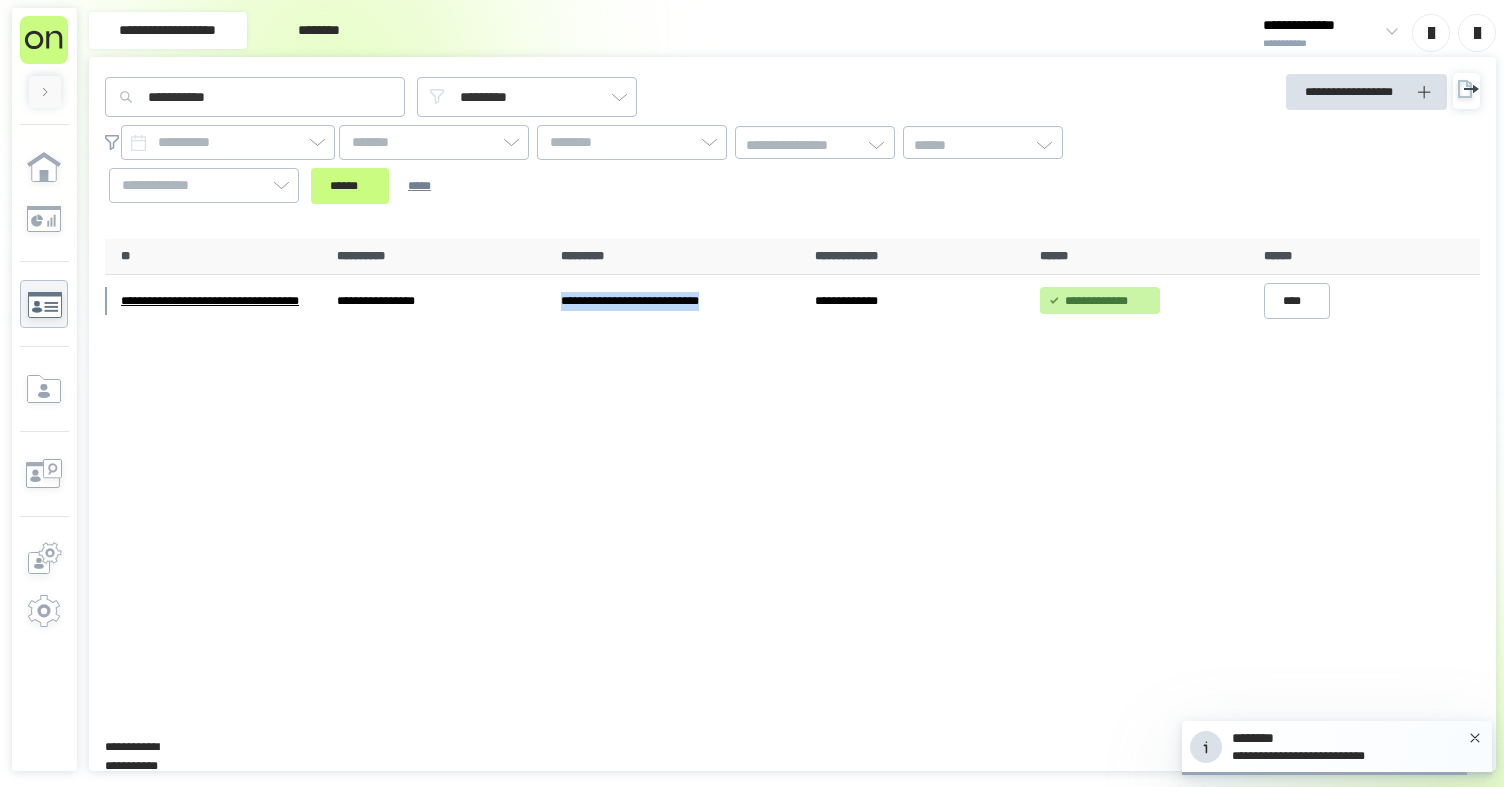 copy on "**********" 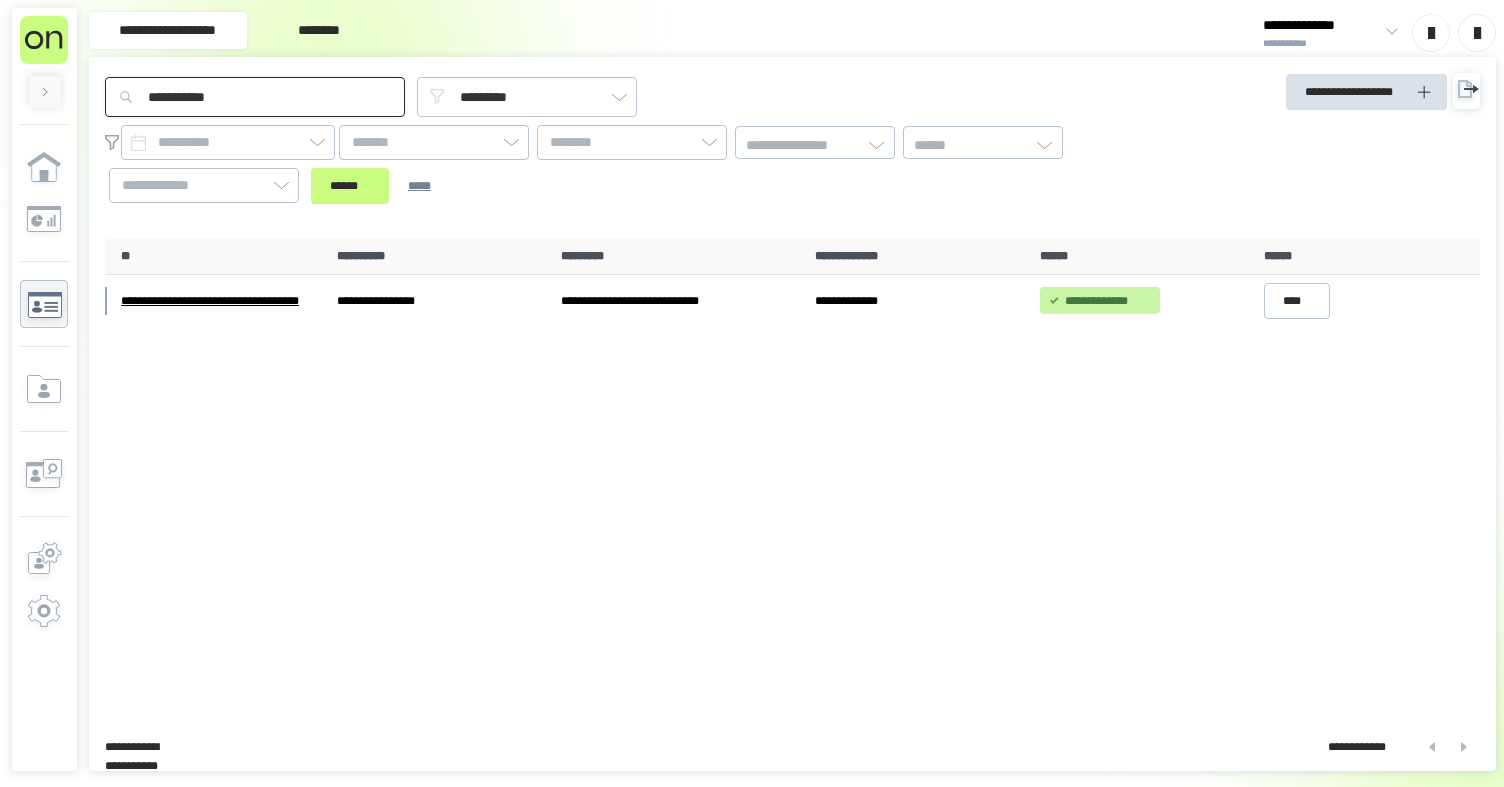 drag, startPoint x: 285, startPoint y: 101, endPoint x: 108, endPoint y: 77, distance: 178.6197 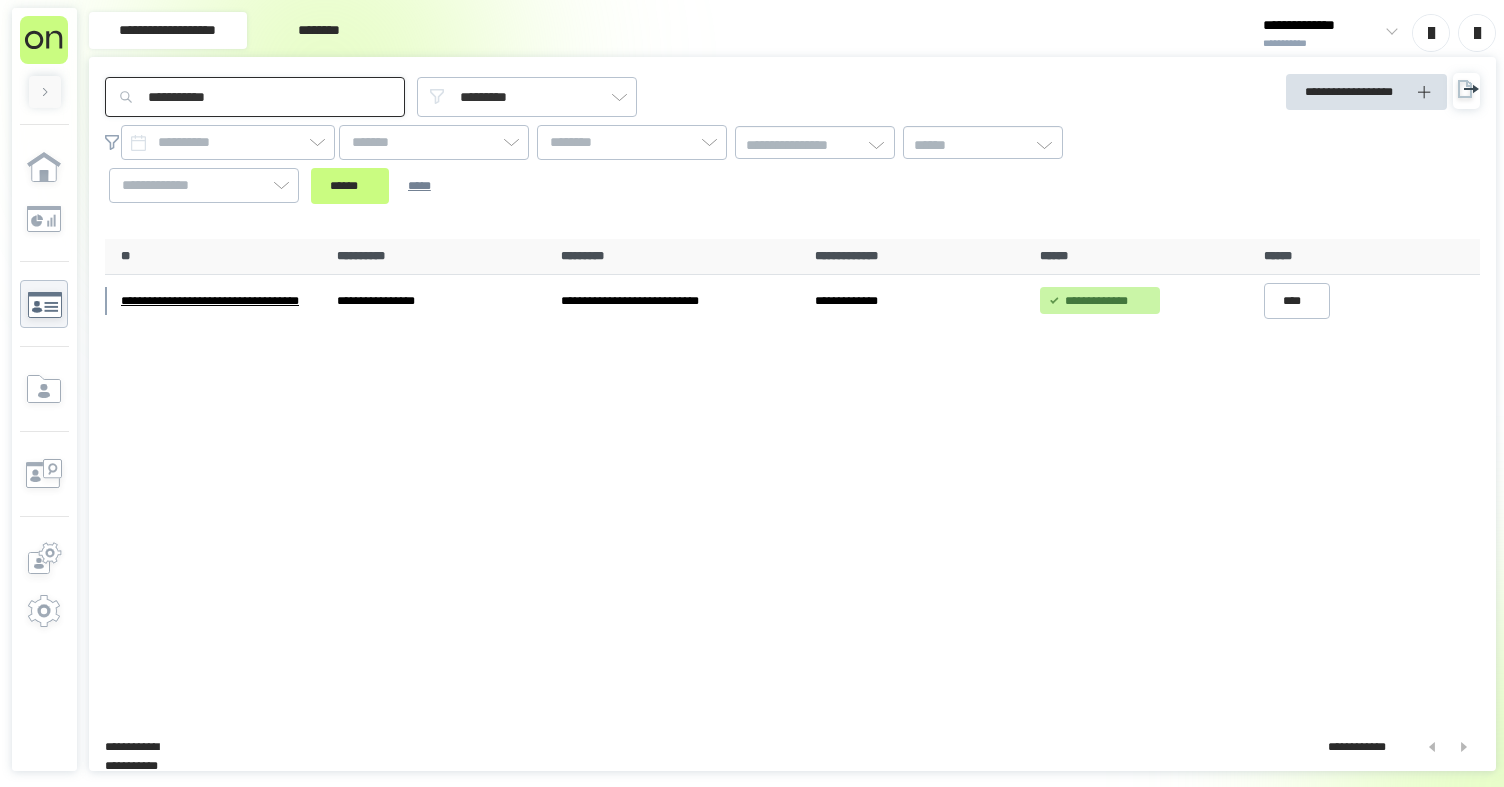 click on "**********" at bounding box center (255, 97) 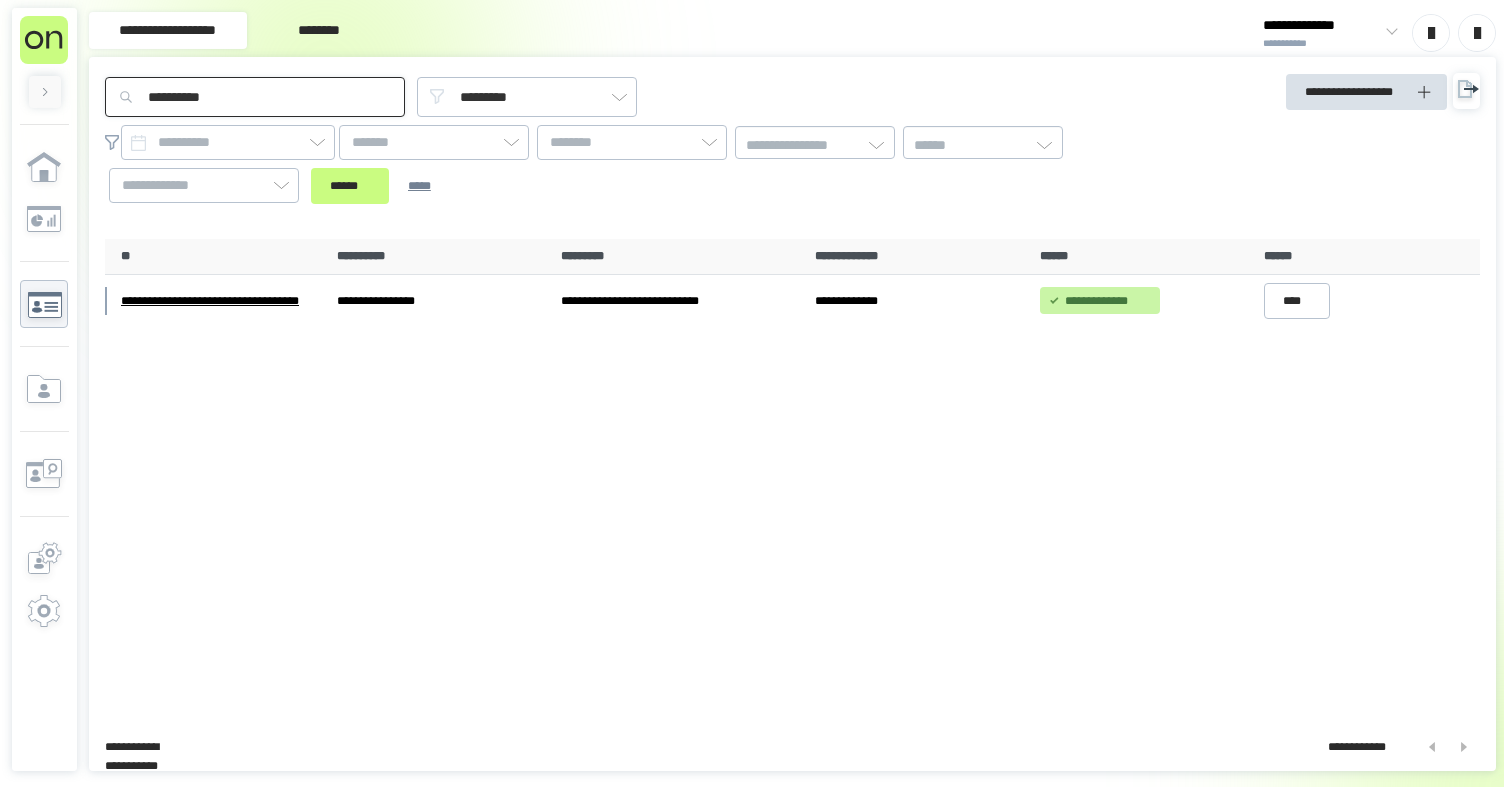 click on "******" at bounding box center [350, 186] 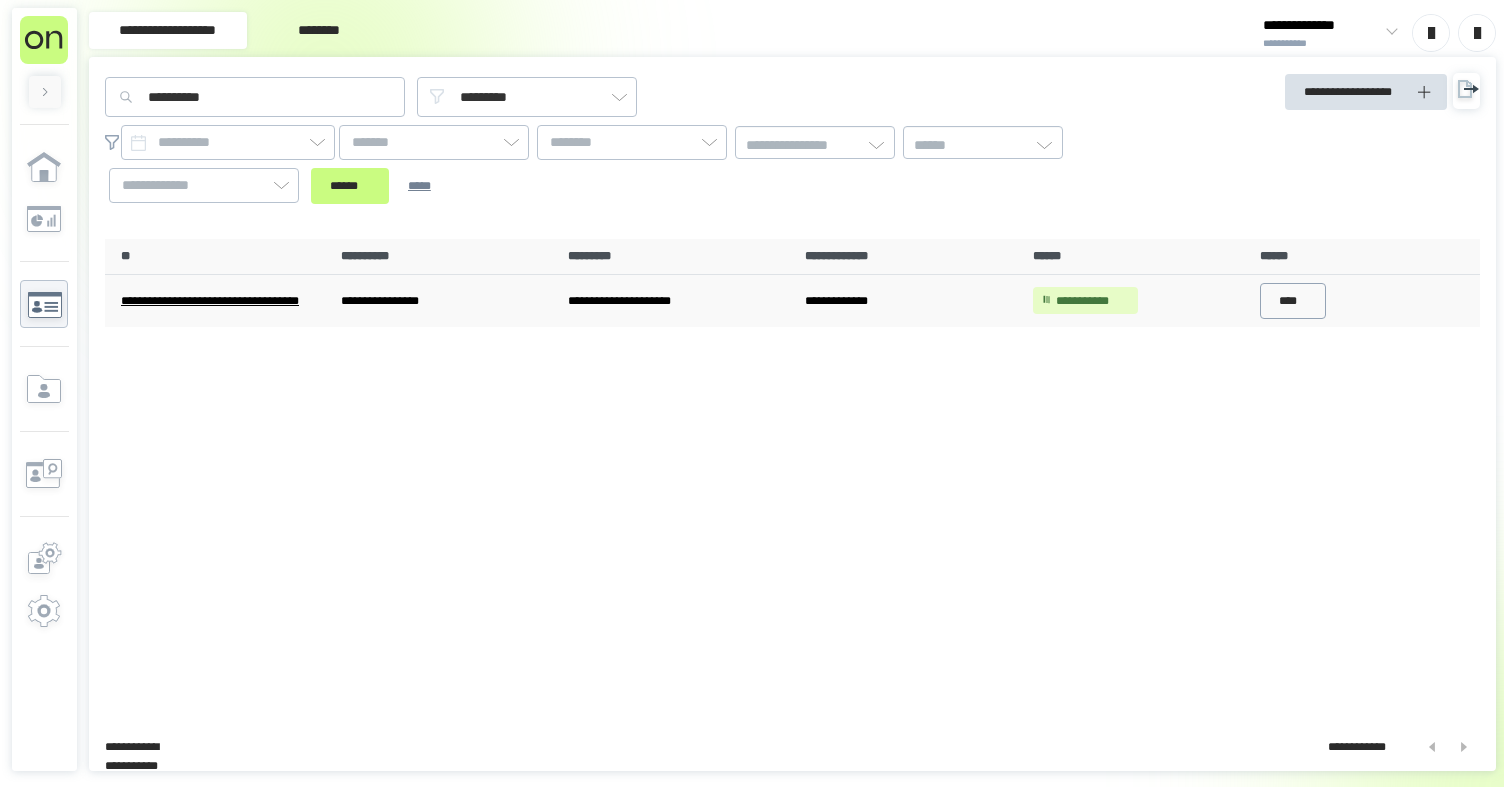 click on "****" at bounding box center [1293, 301] 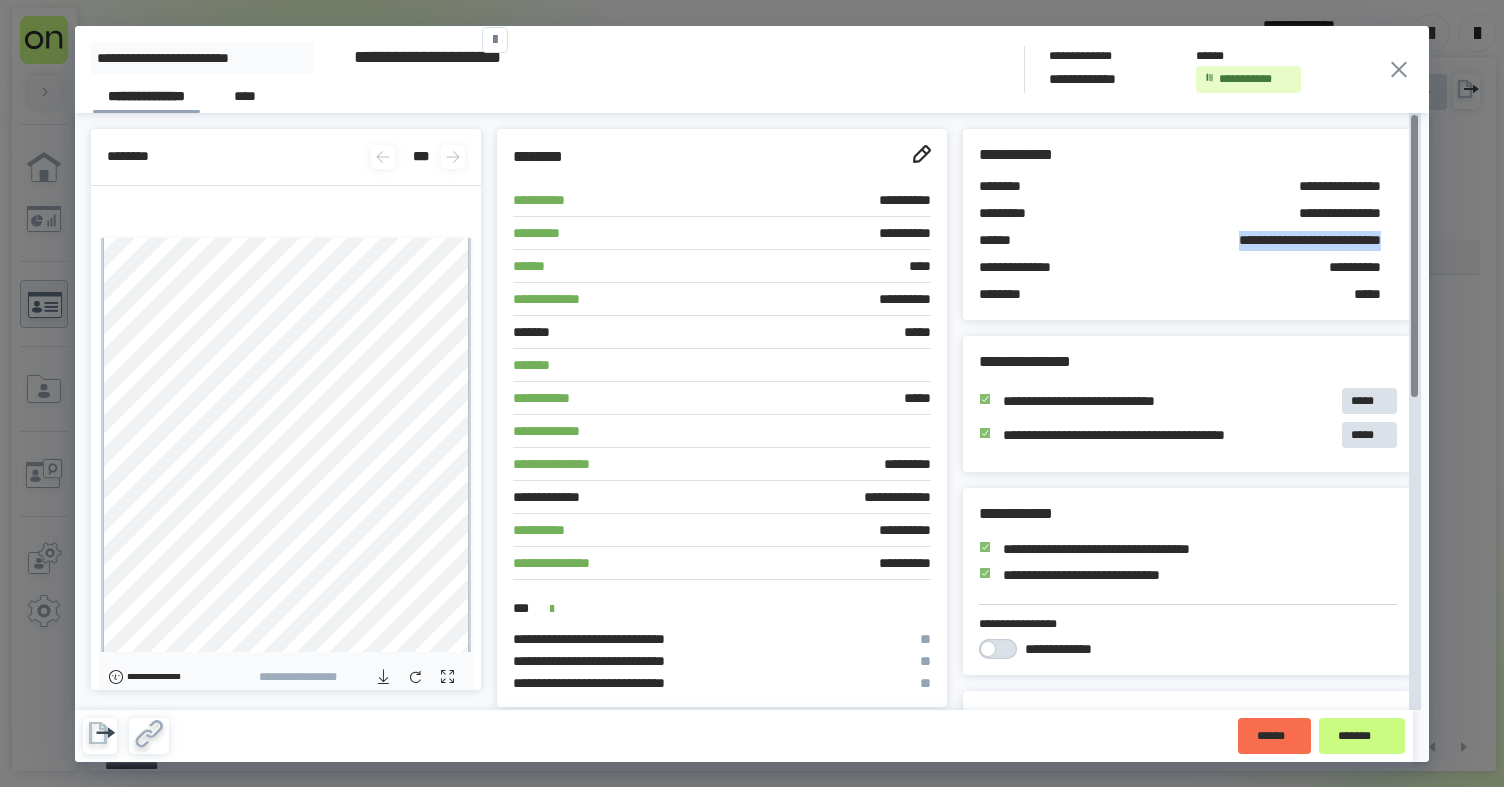 drag, startPoint x: 1164, startPoint y: 239, endPoint x: 1387, endPoint y: 191, distance: 228.10744 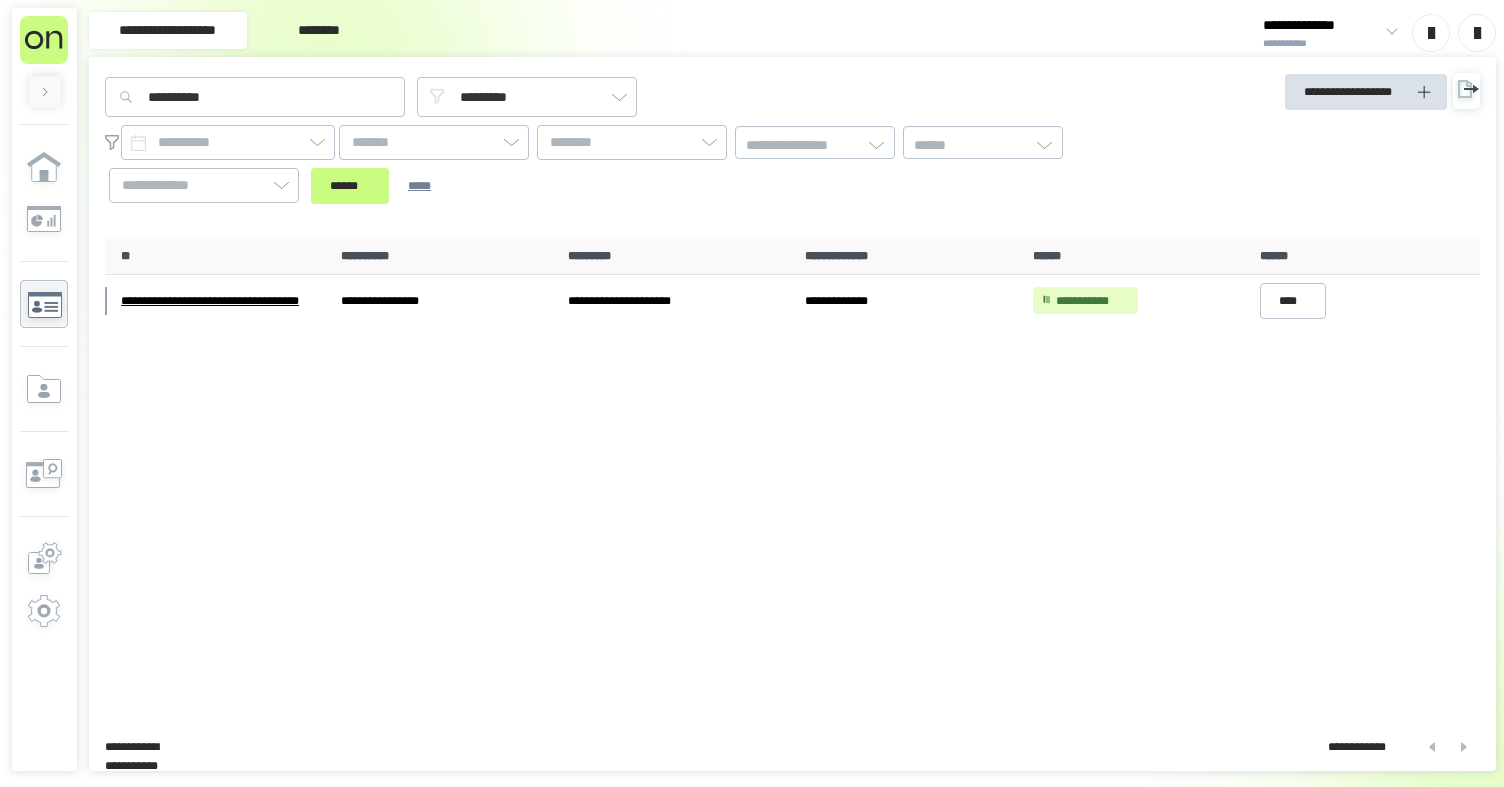 click on "**********" at bounding box center (792, 477) 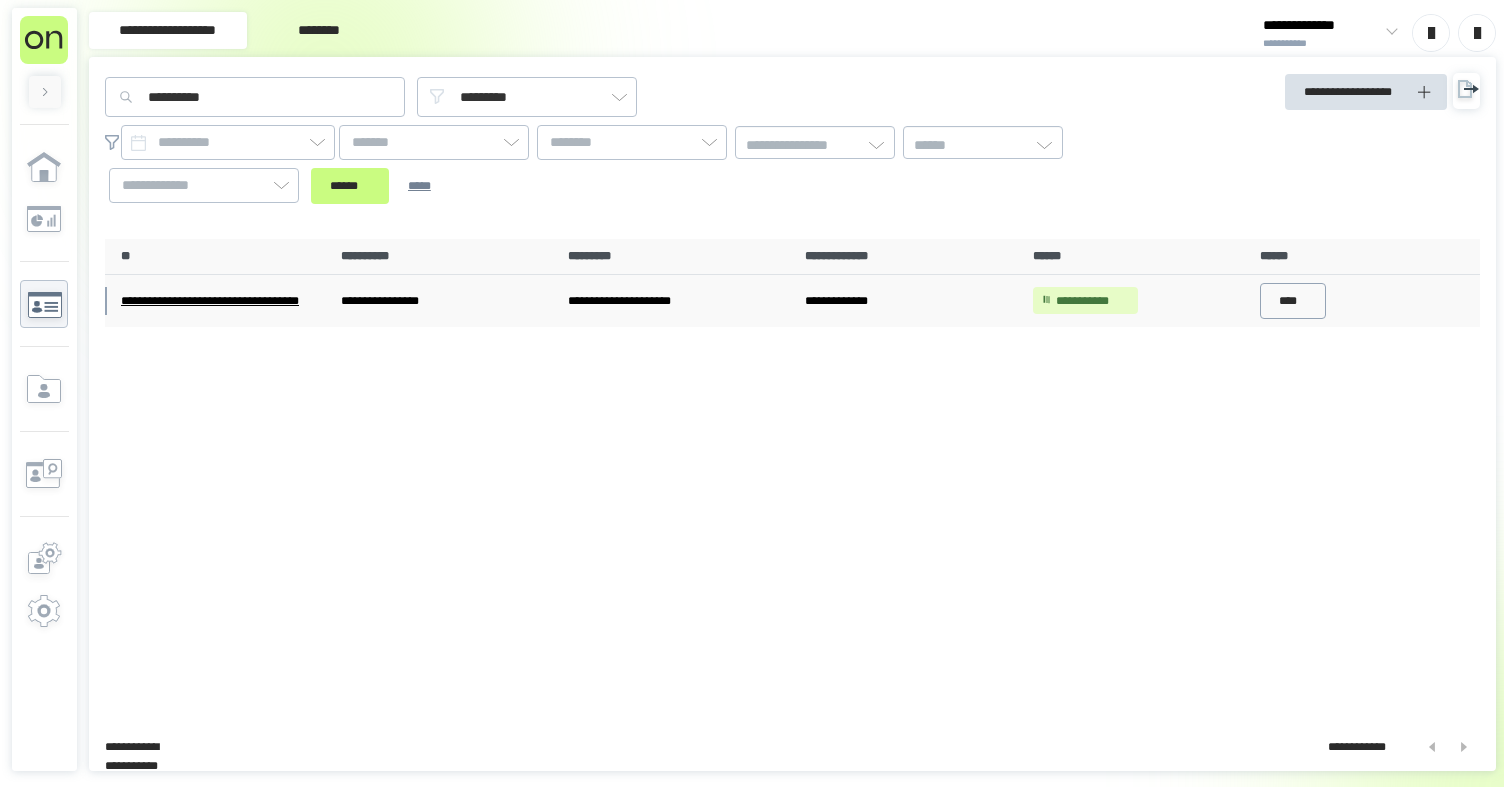 click on "****" at bounding box center [1293, 301] 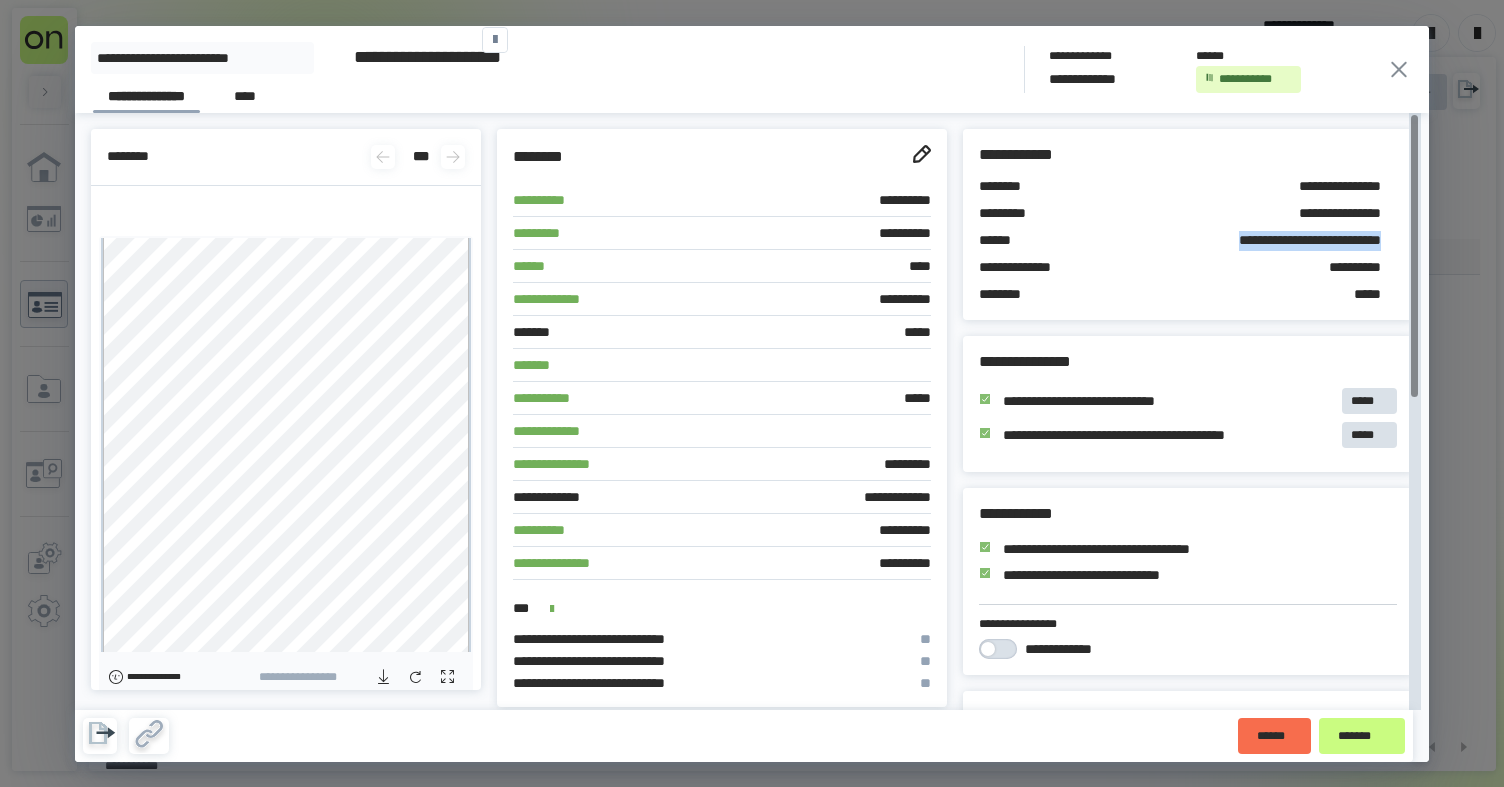 drag, startPoint x: 1180, startPoint y: 240, endPoint x: 1382, endPoint y: 238, distance: 202.0099 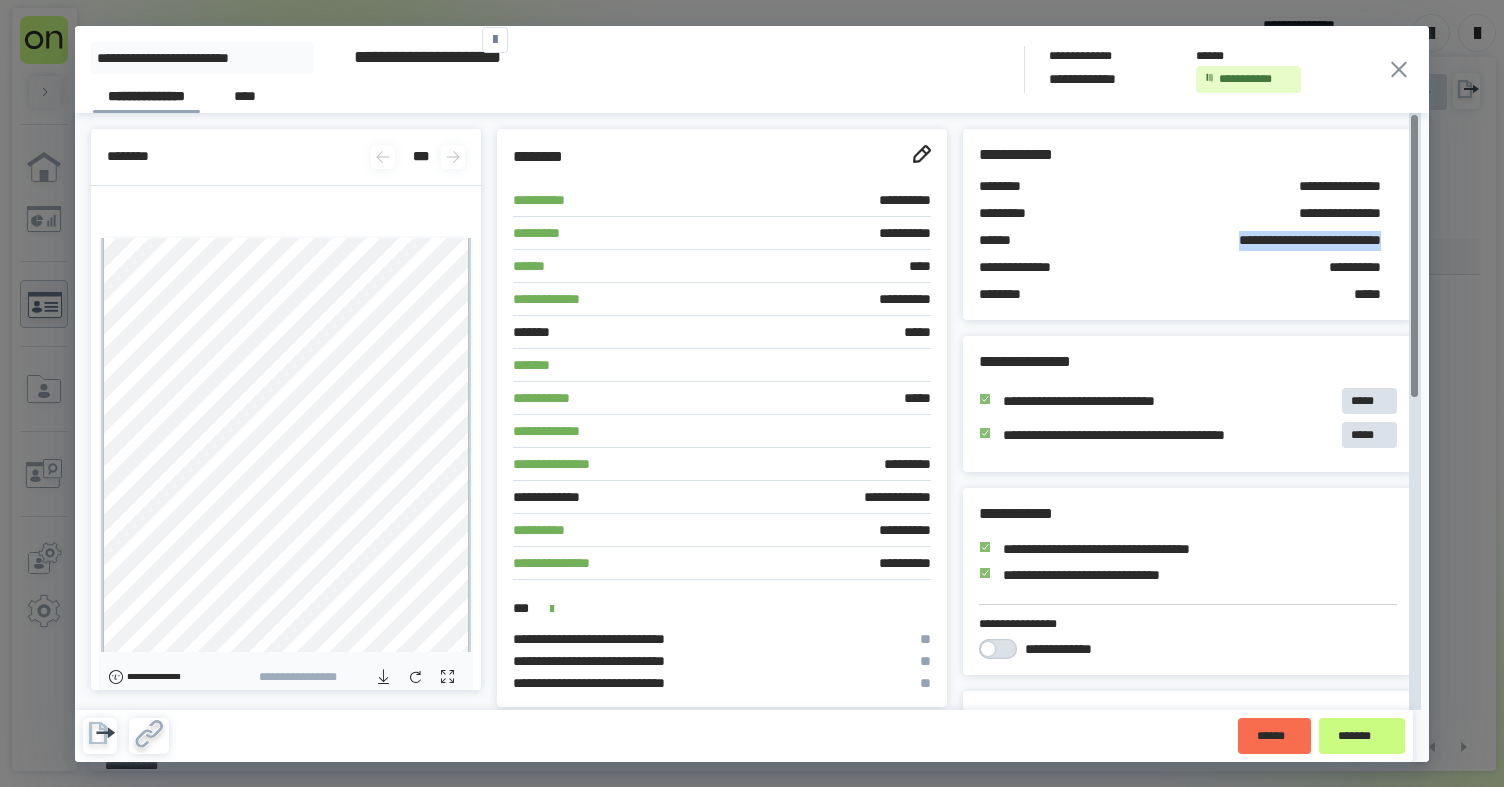 click 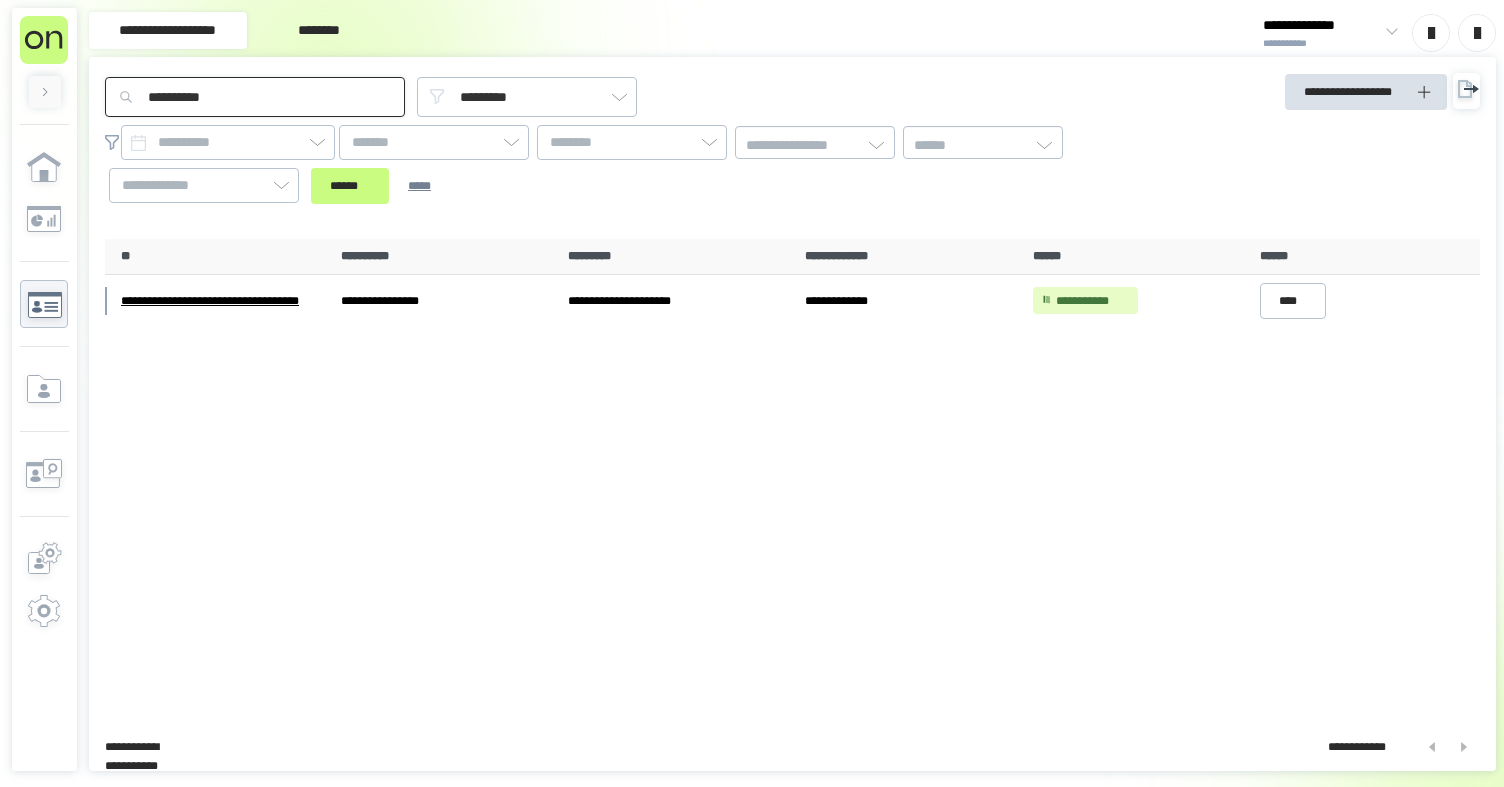 drag, startPoint x: 249, startPoint y: 94, endPoint x: 61, endPoint y: 92, distance: 188.01064 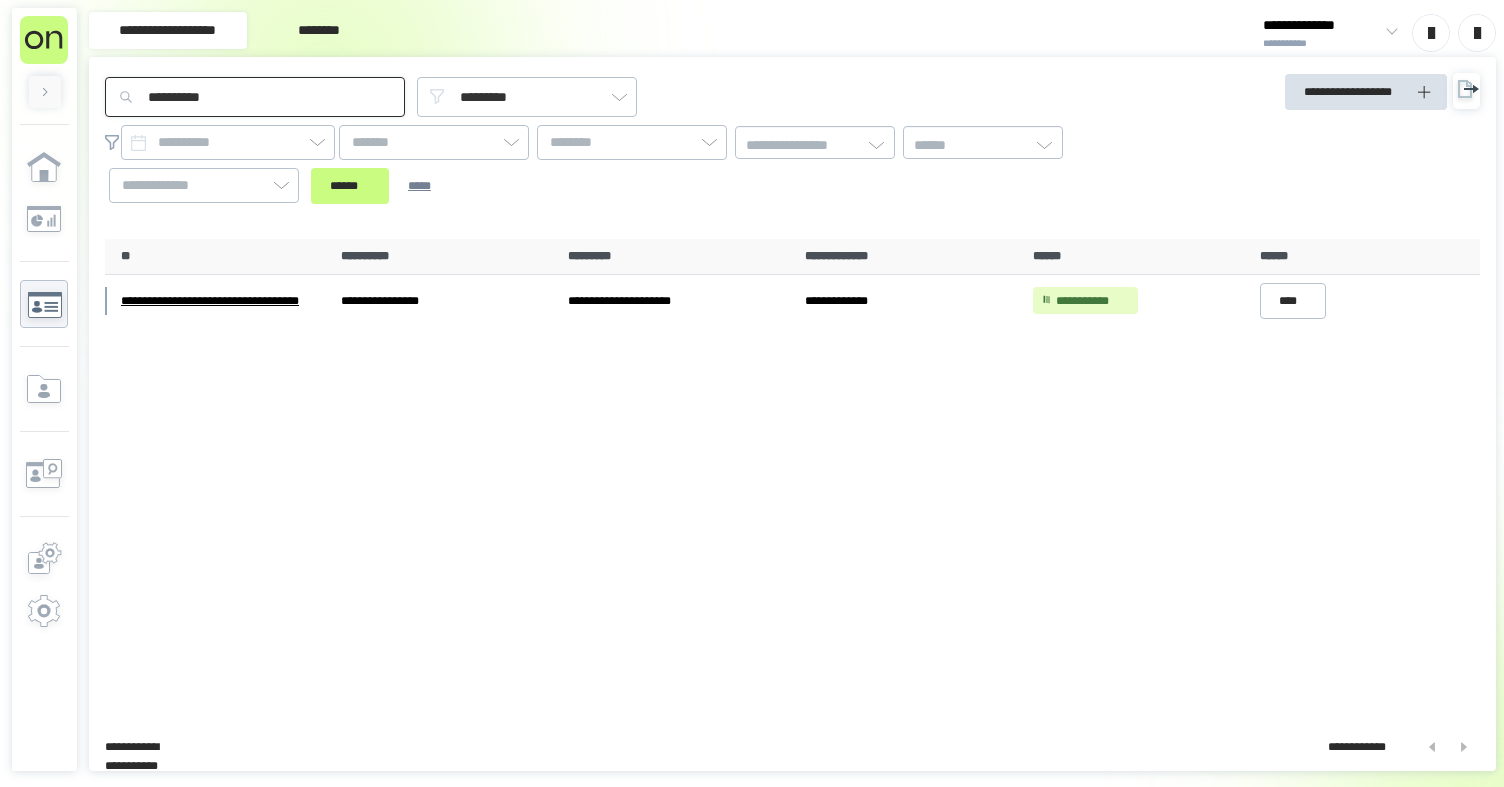 click on "**********" at bounding box center [752, 393] 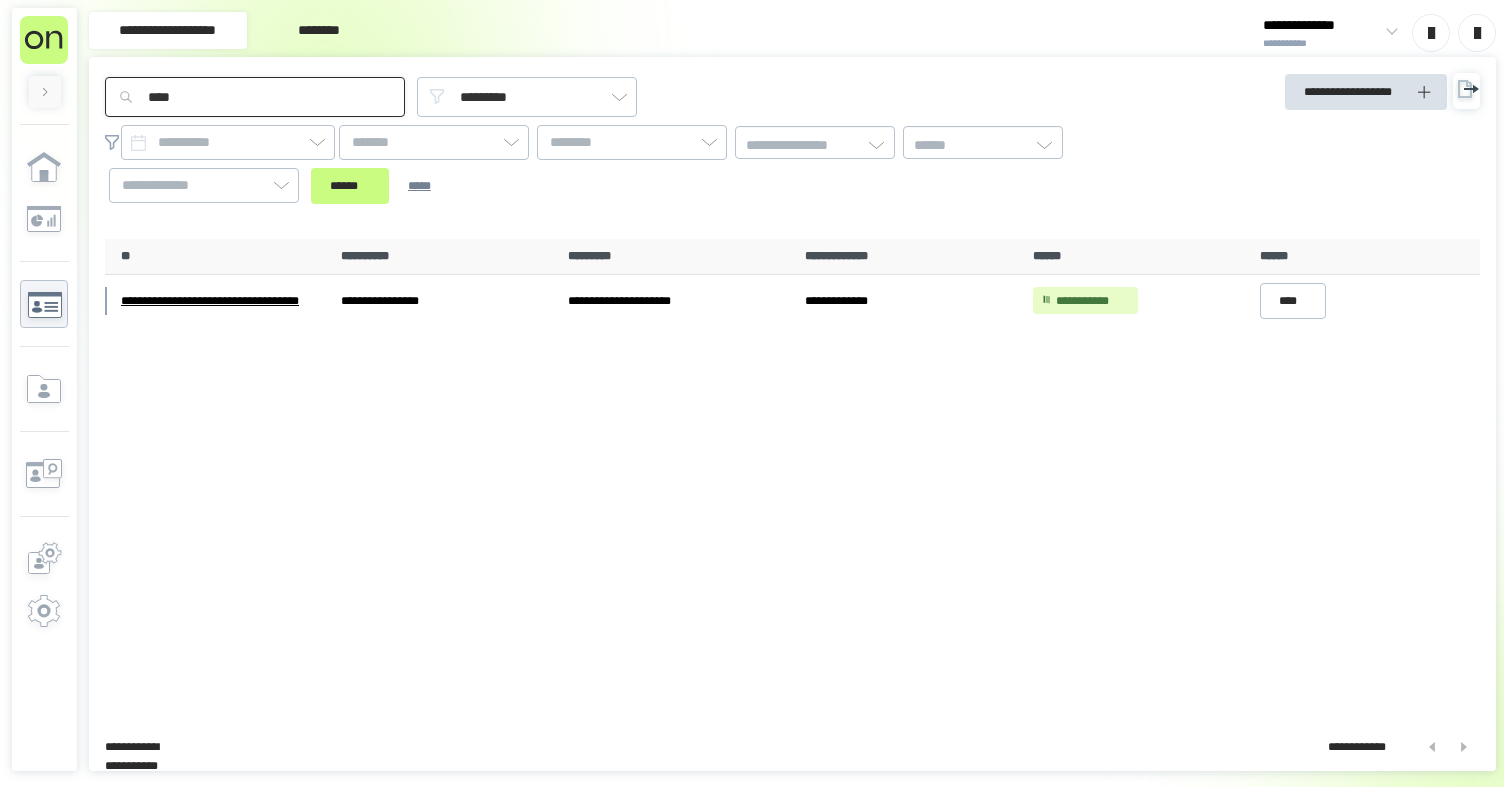 click on "******" at bounding box center (350, 186) 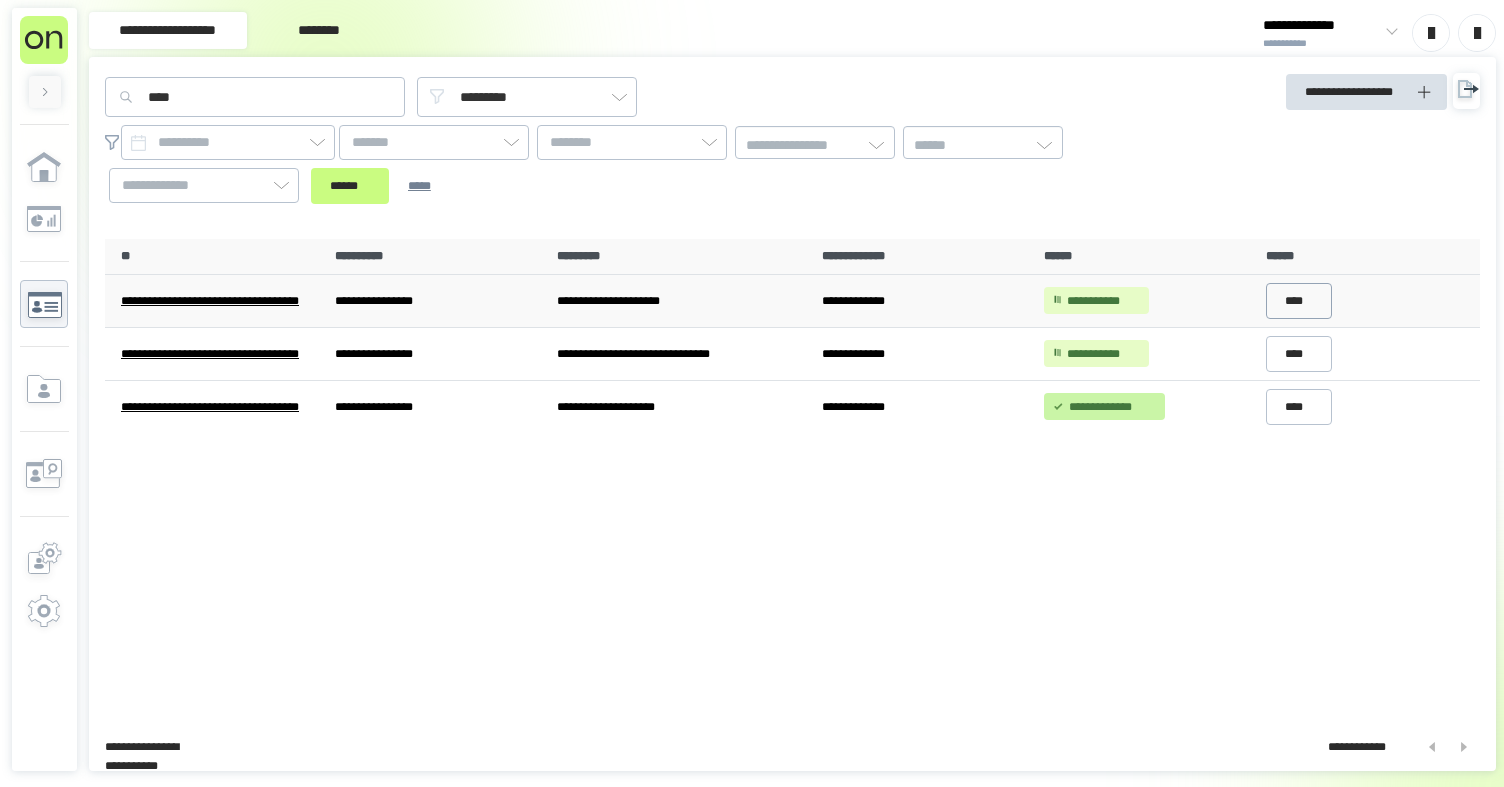 click on "****" at bounding box center [1299, 301] 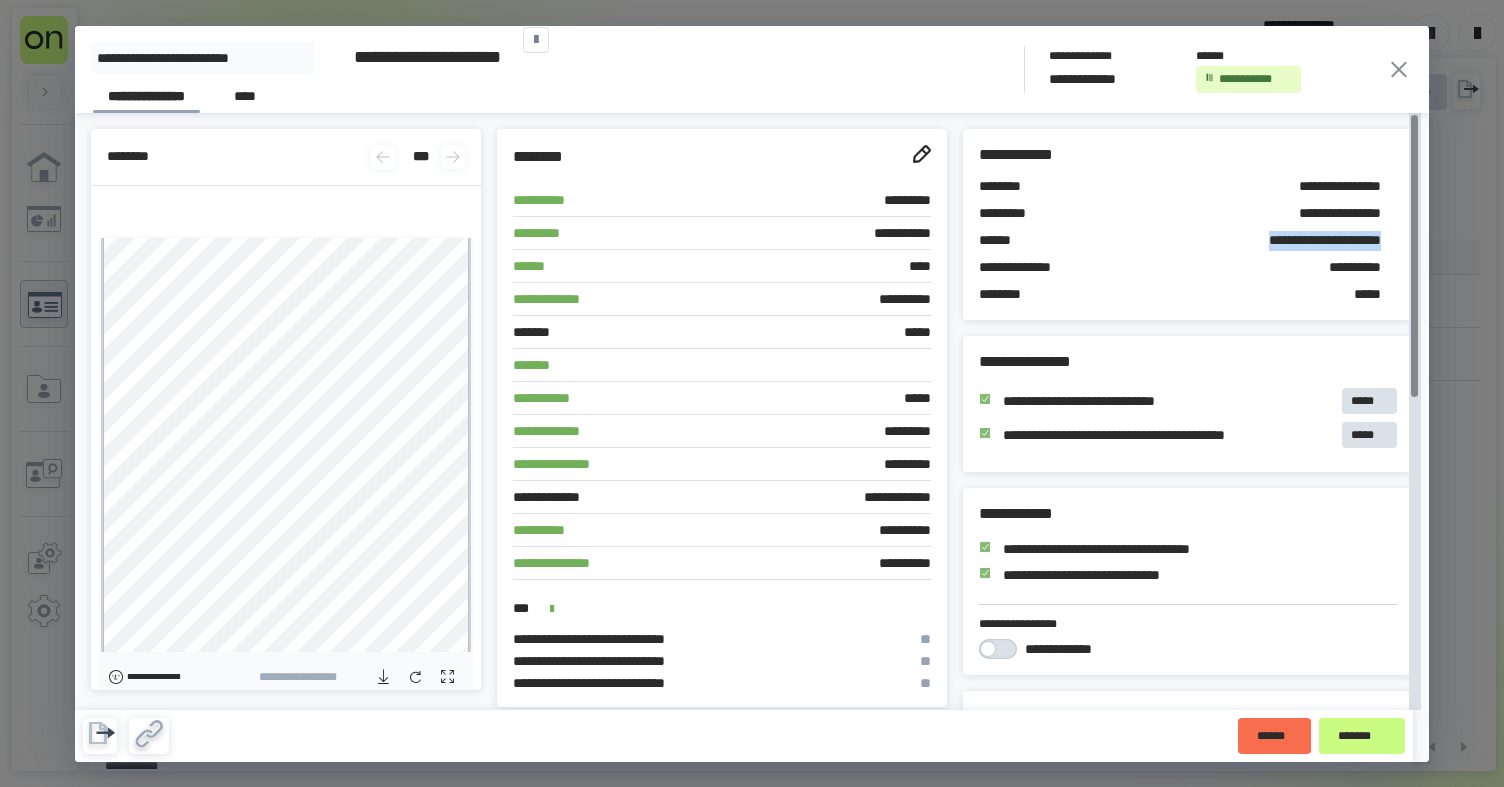 drag, startPoint x: 1200, startPoint y: 237, endPoint x: 1481, endPoint y: 355, distance: 304.77042 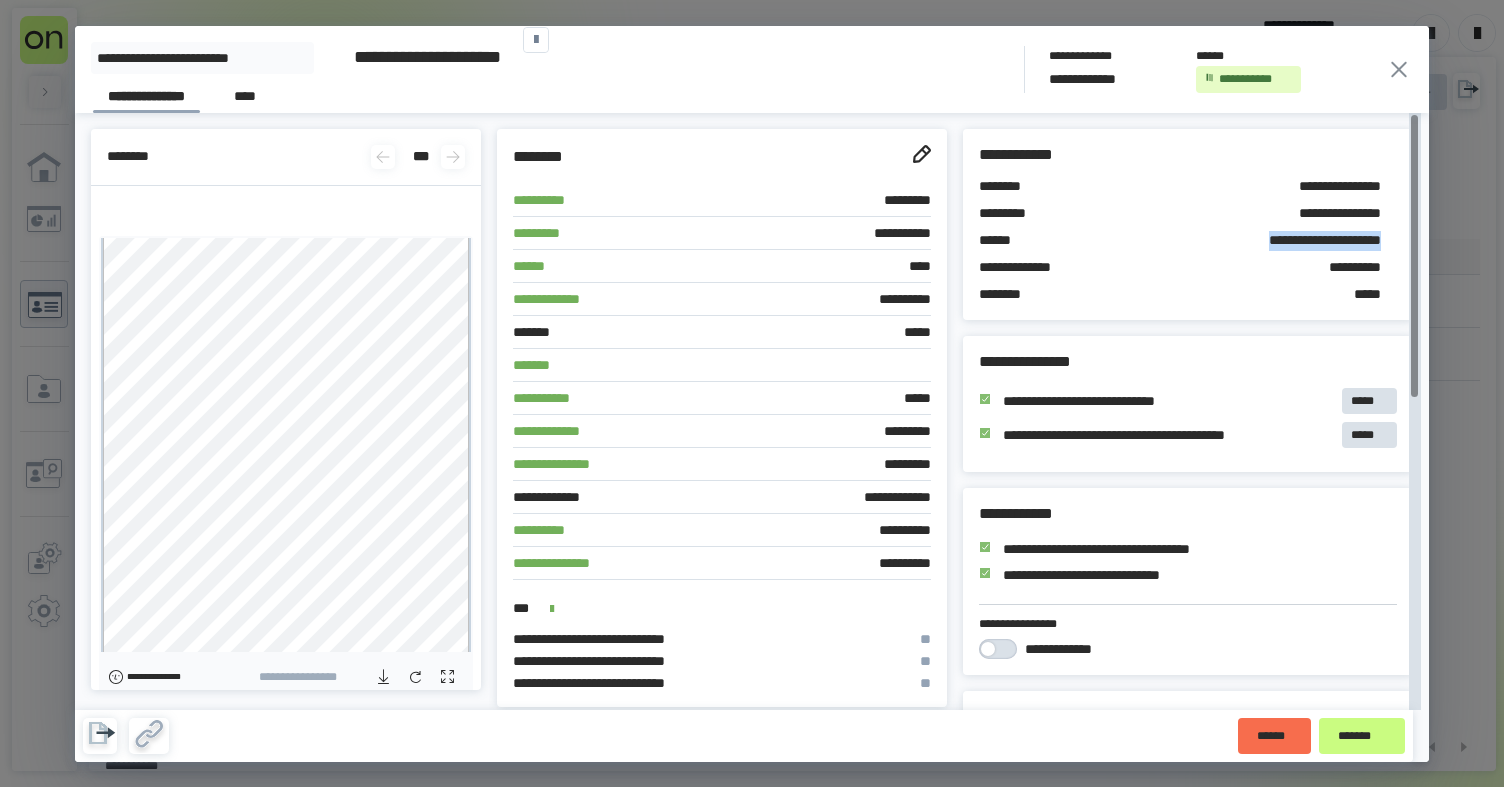 click 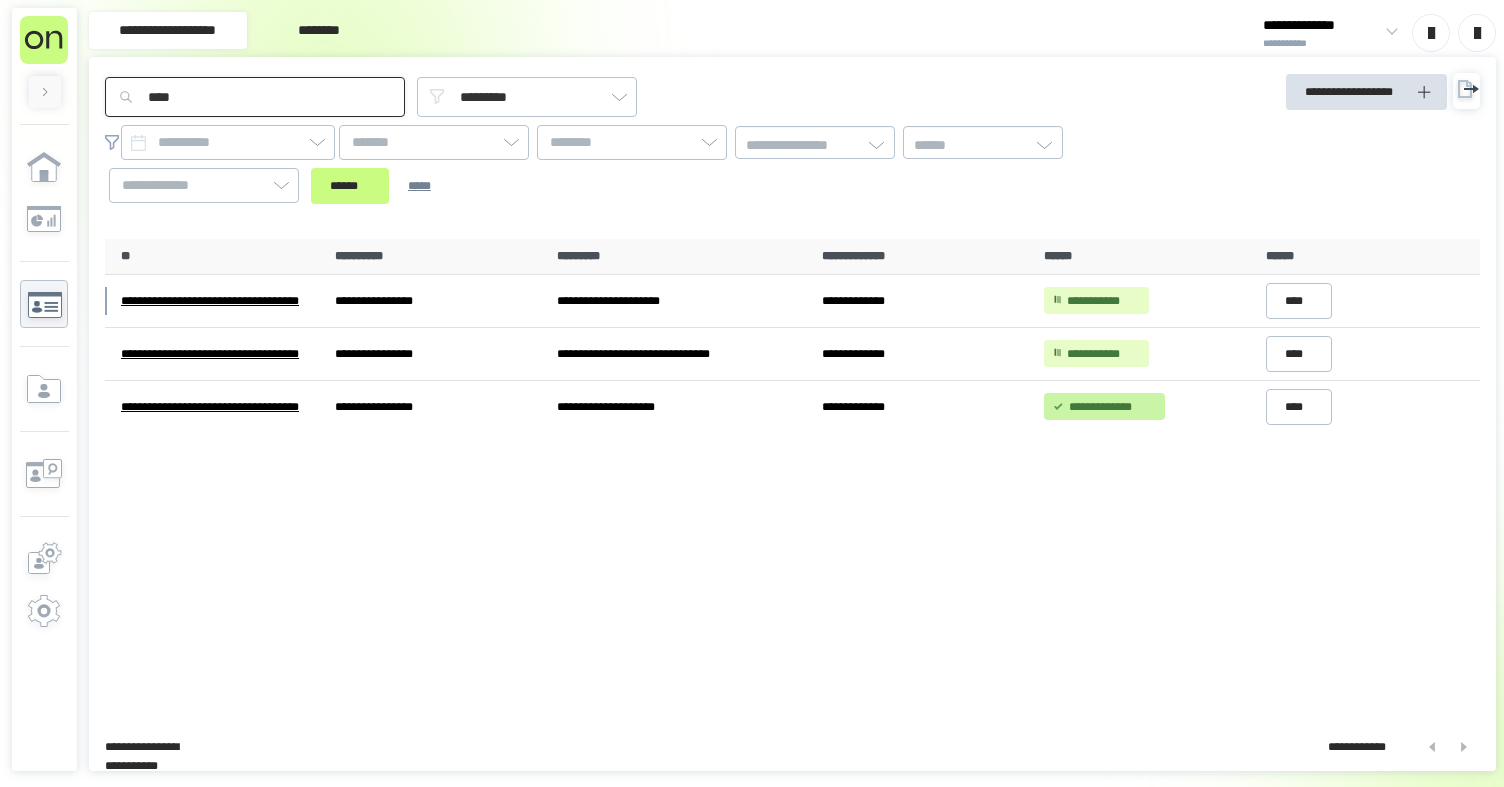 drag, startPoint x: 173, startPoint y: 90, endPoint x: 131, endPoint y: 90, distance: 42 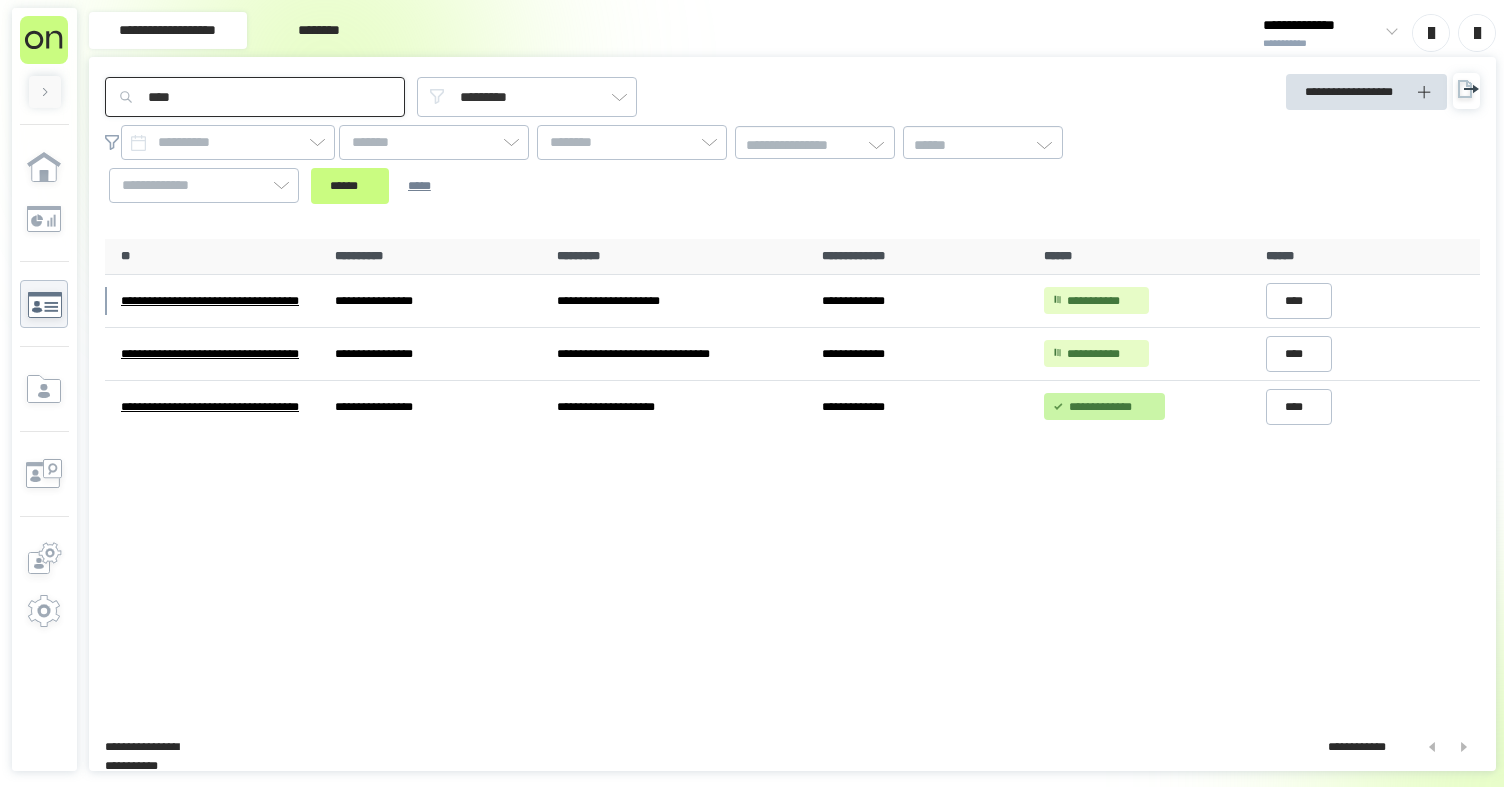 click on "****" at bounding box center (255, 97) 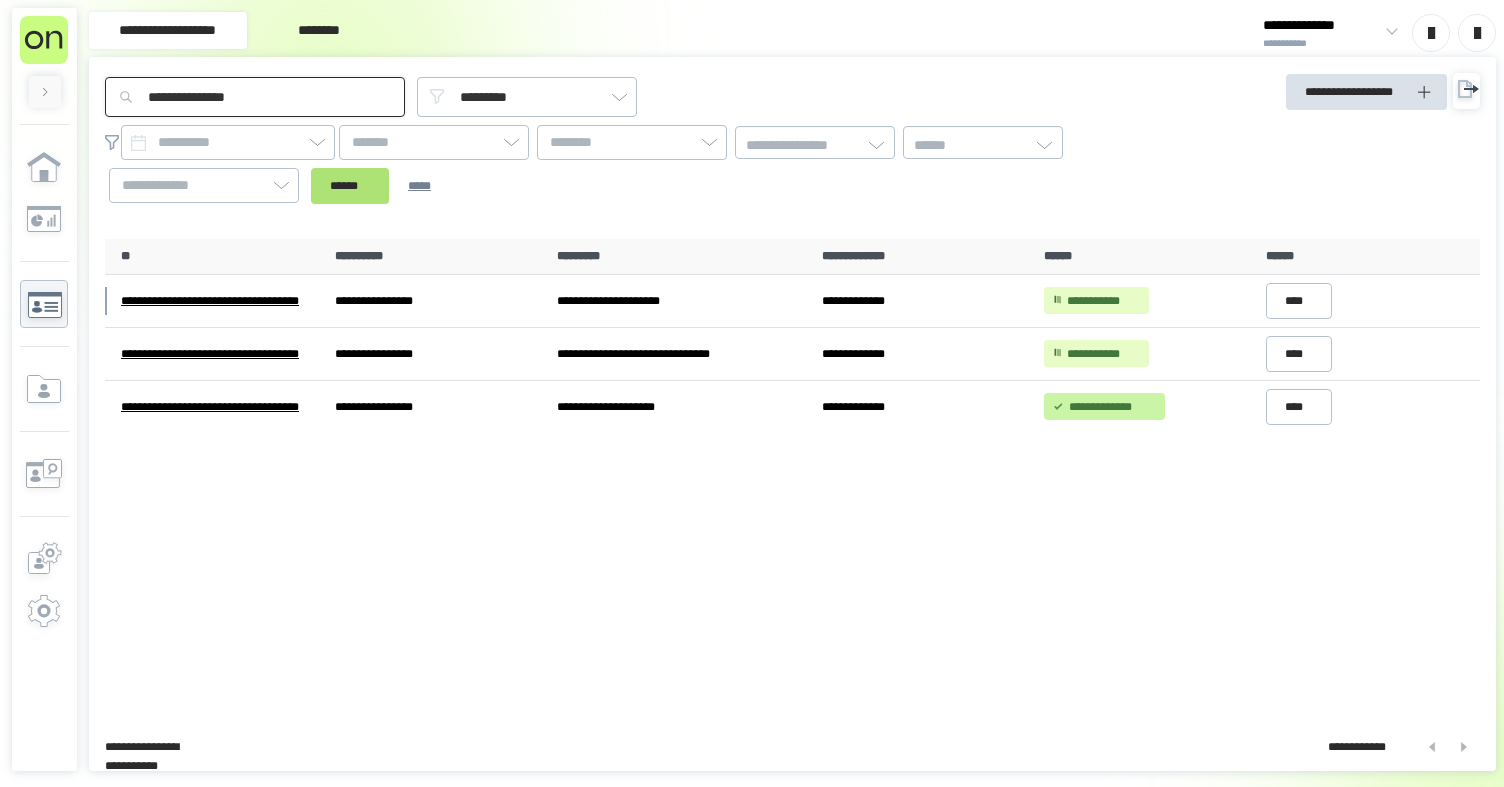 type on "**********" 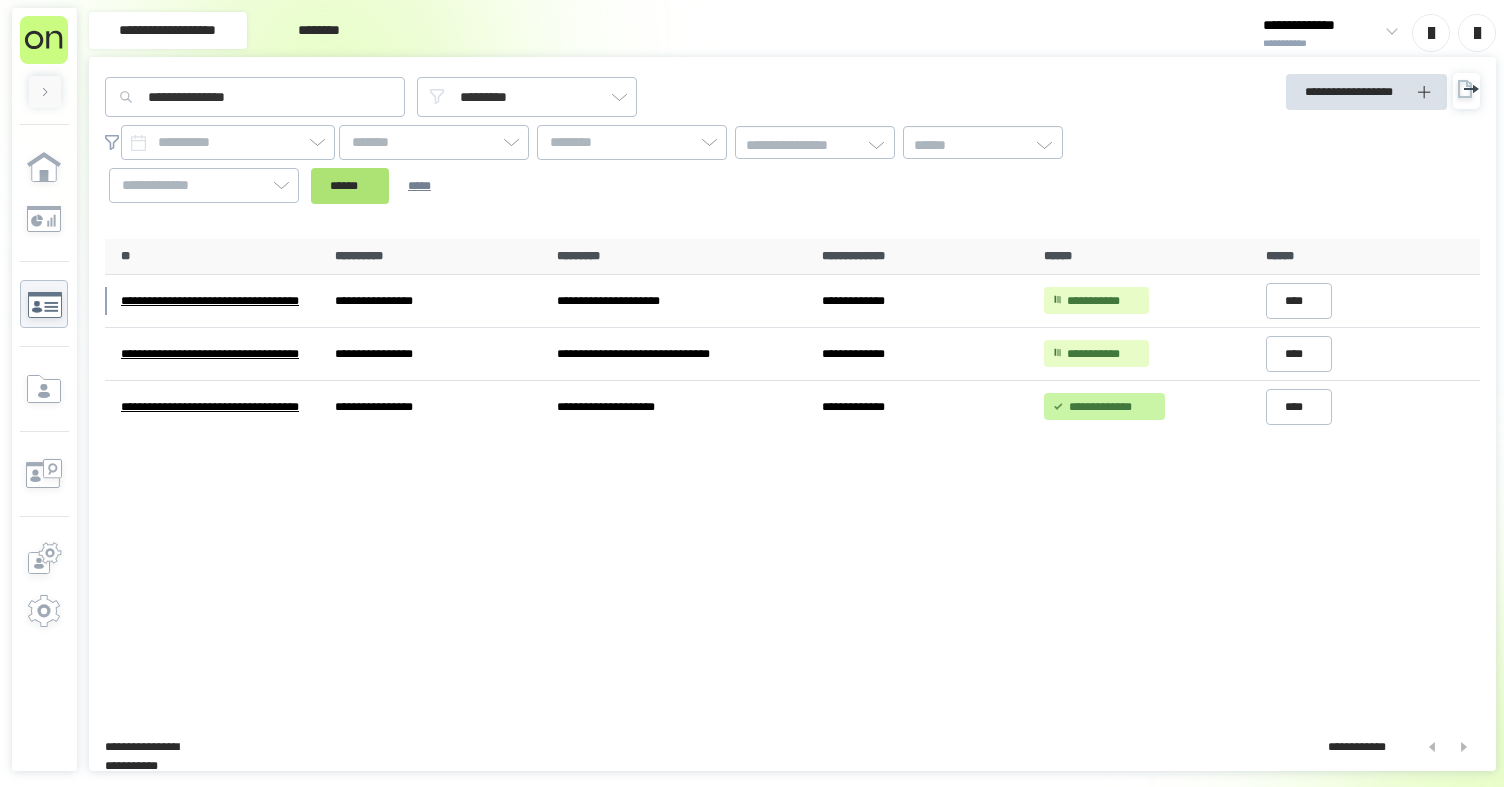 click on "******" at bounding box center [350, 186] 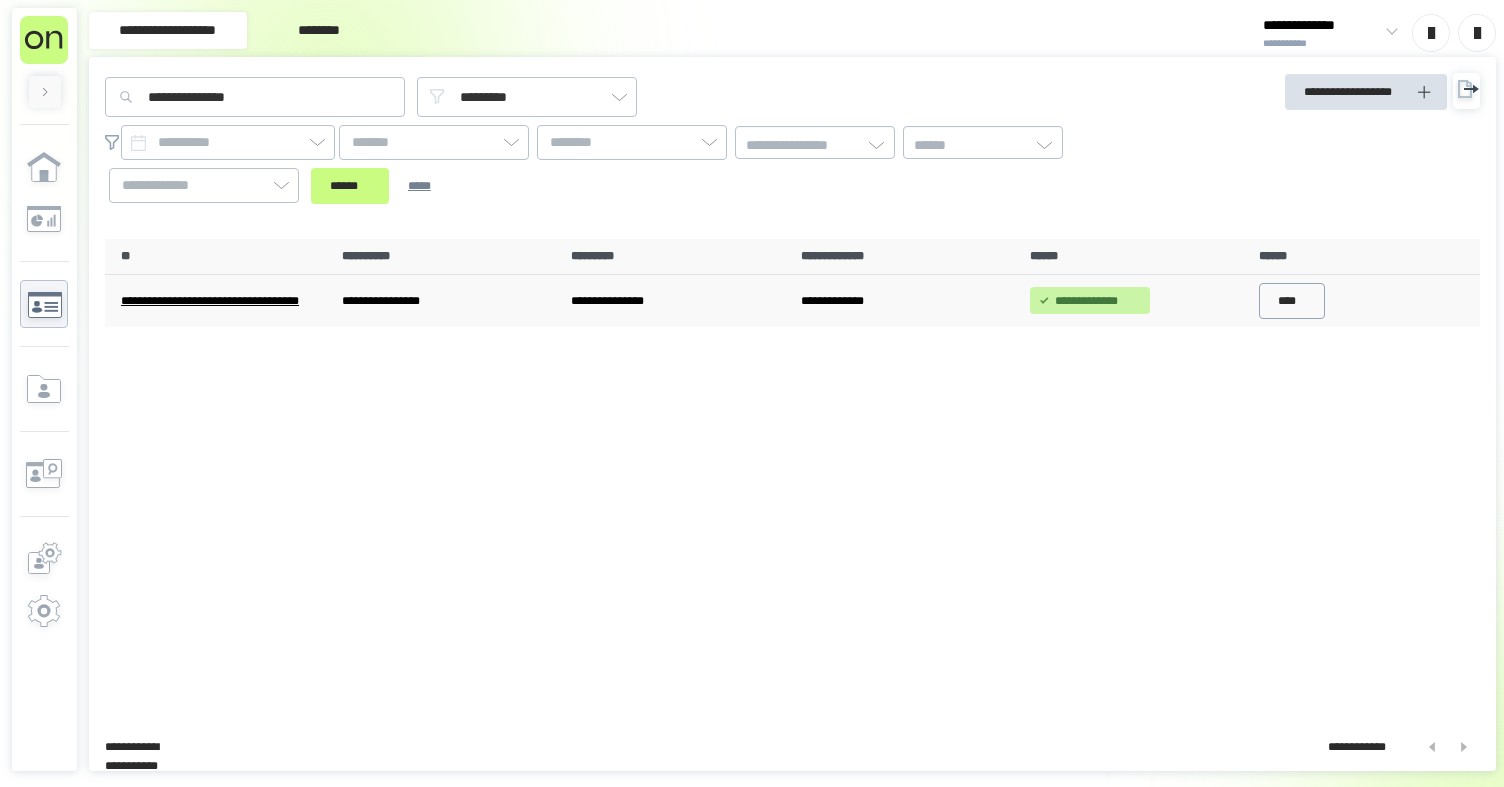 click on "****" at bounding box center [1292, 301] 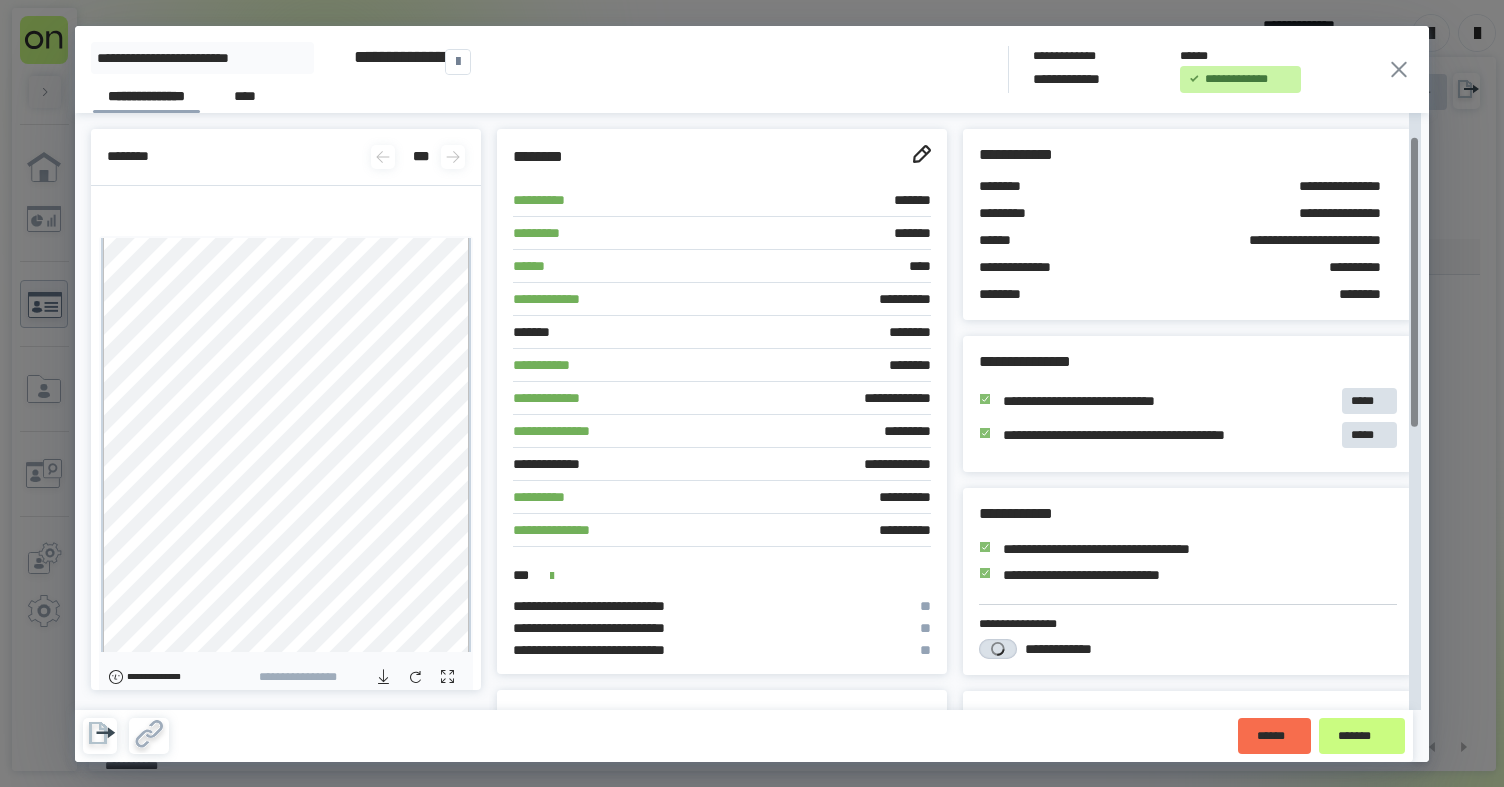 scroll, scrollTop: 627, scrollLeft: 0, axis: vertical 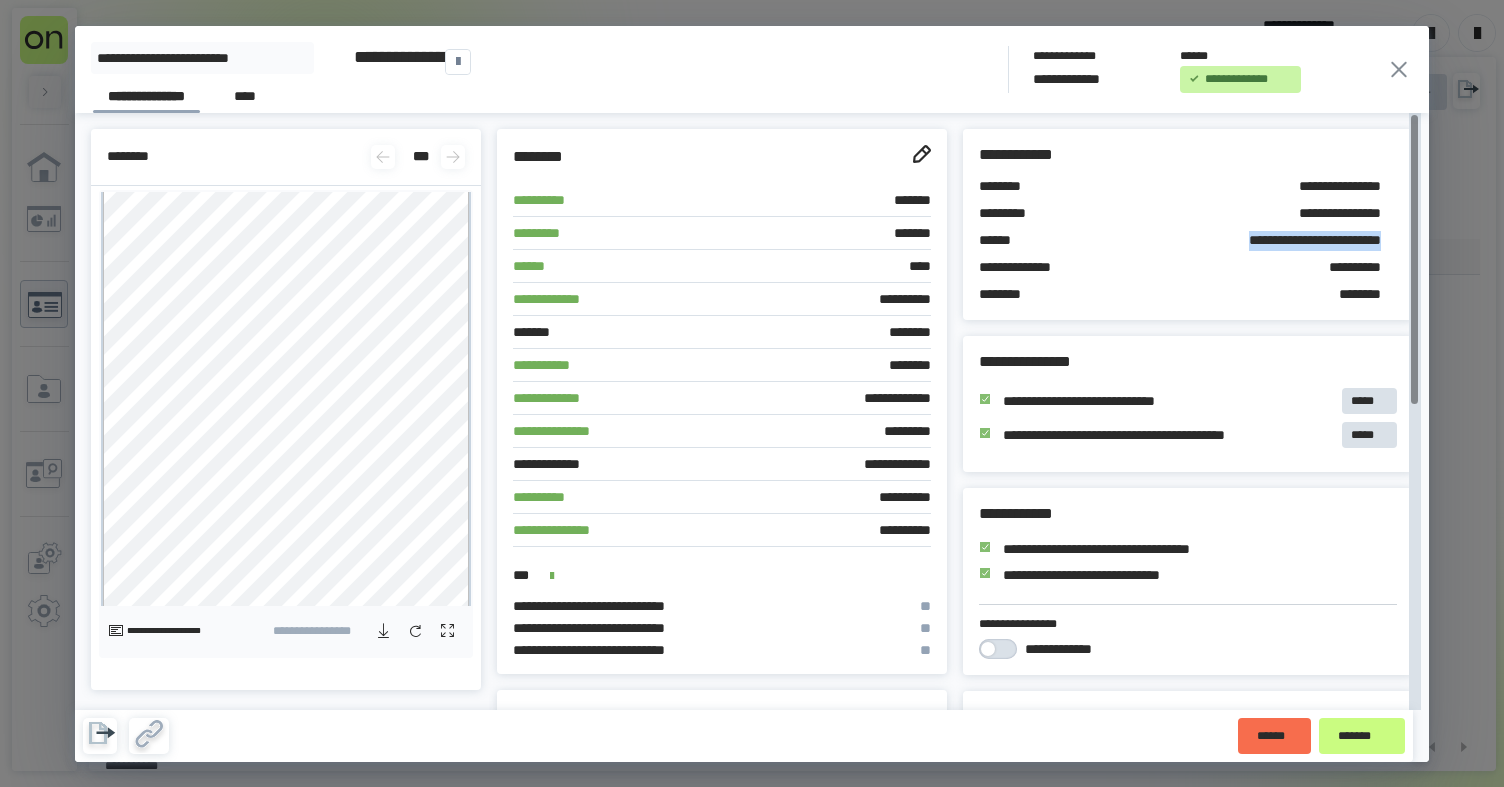 drag, startPoint x: 1175, startPoint y: 239, endPoint x: 1380, endPoint y: 241, distance: 205.00975 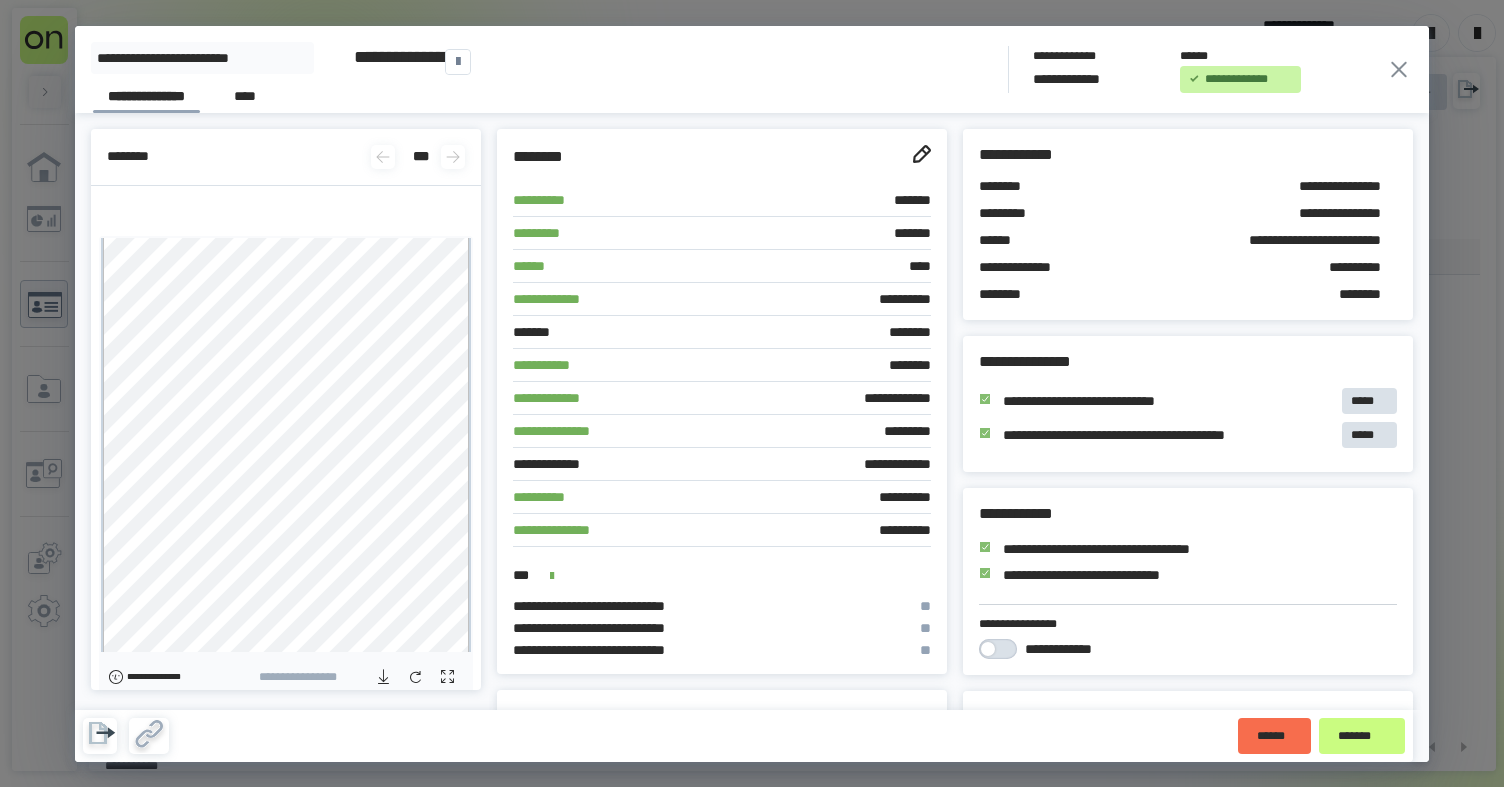 scroll, scrollTop: 0, scrollLeft: 0, axis: both 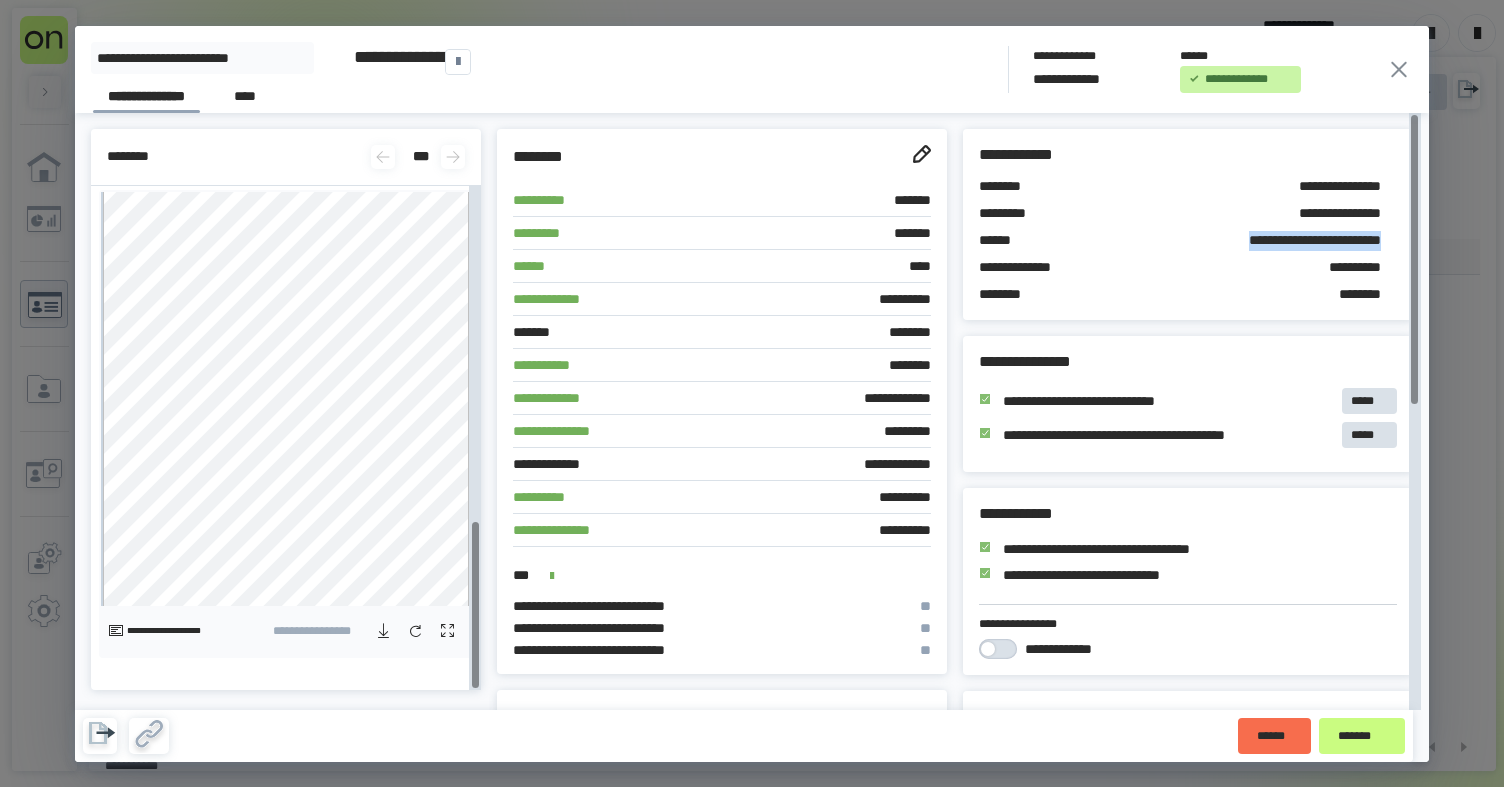 click 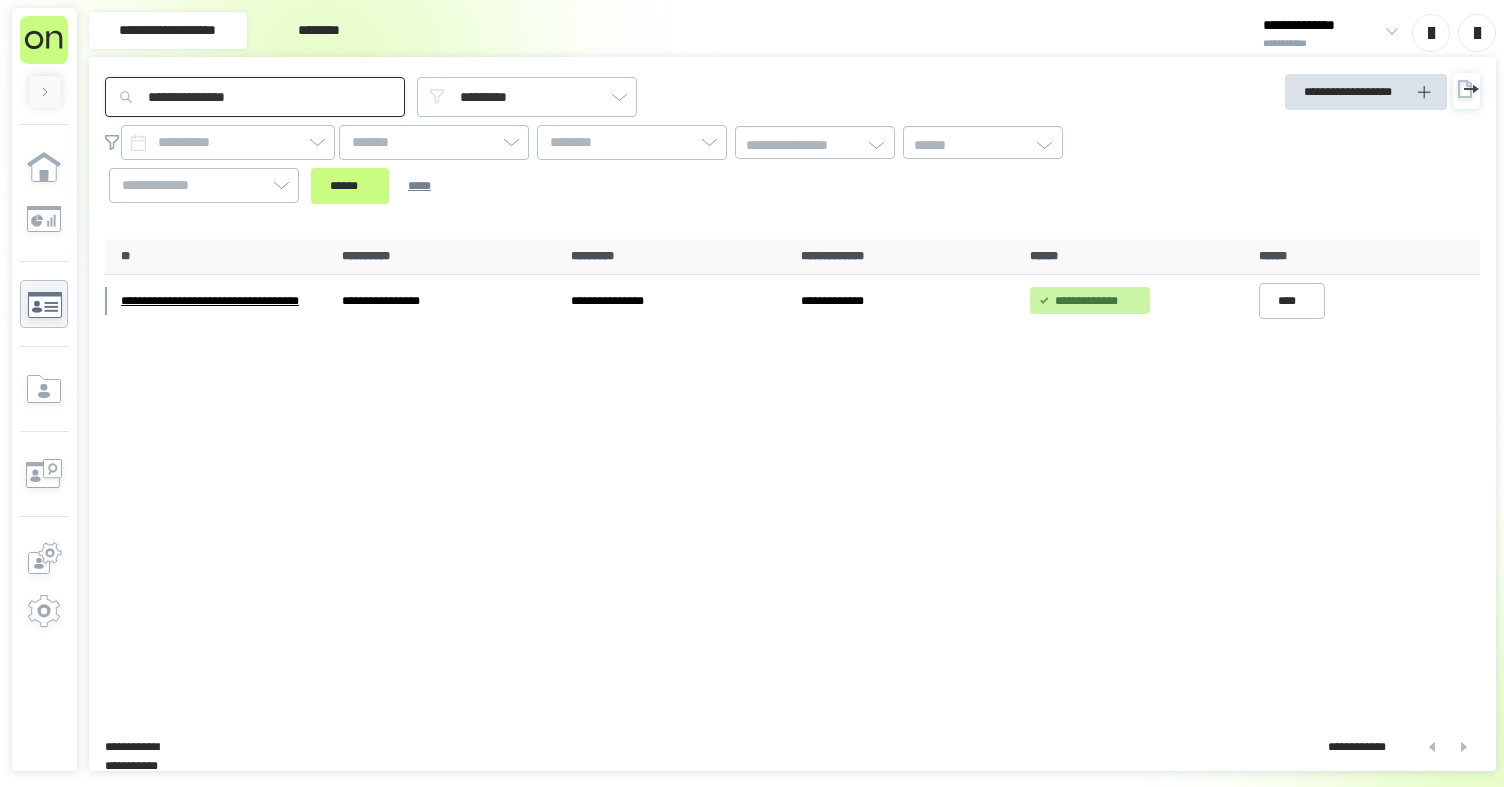 drag, startPoint x: 271, startPoint y: 99, endPoint x: 169, endPoint y: 70, distance: 106.04244 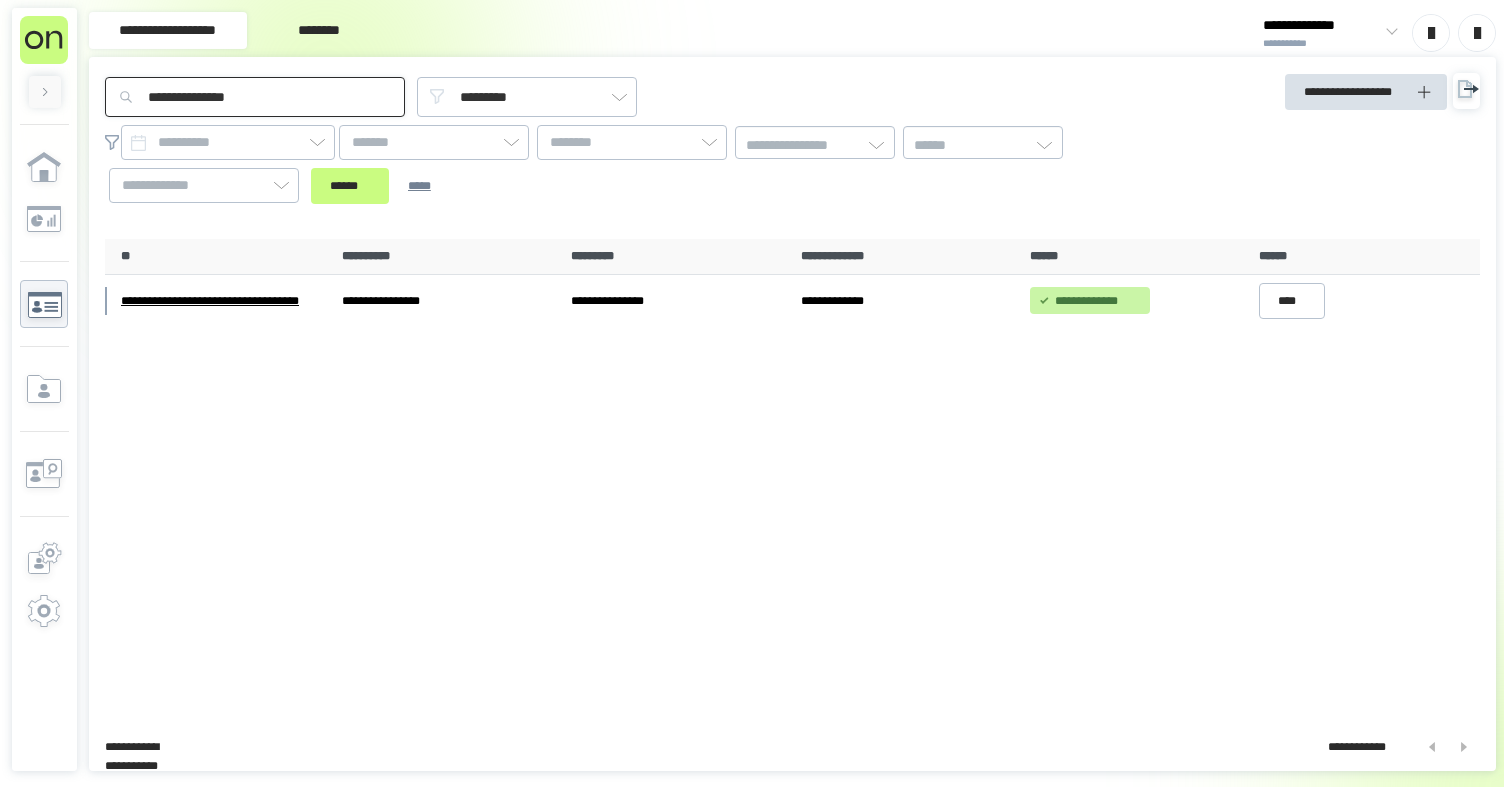 click on "**********" at bounding box center [255, 97] 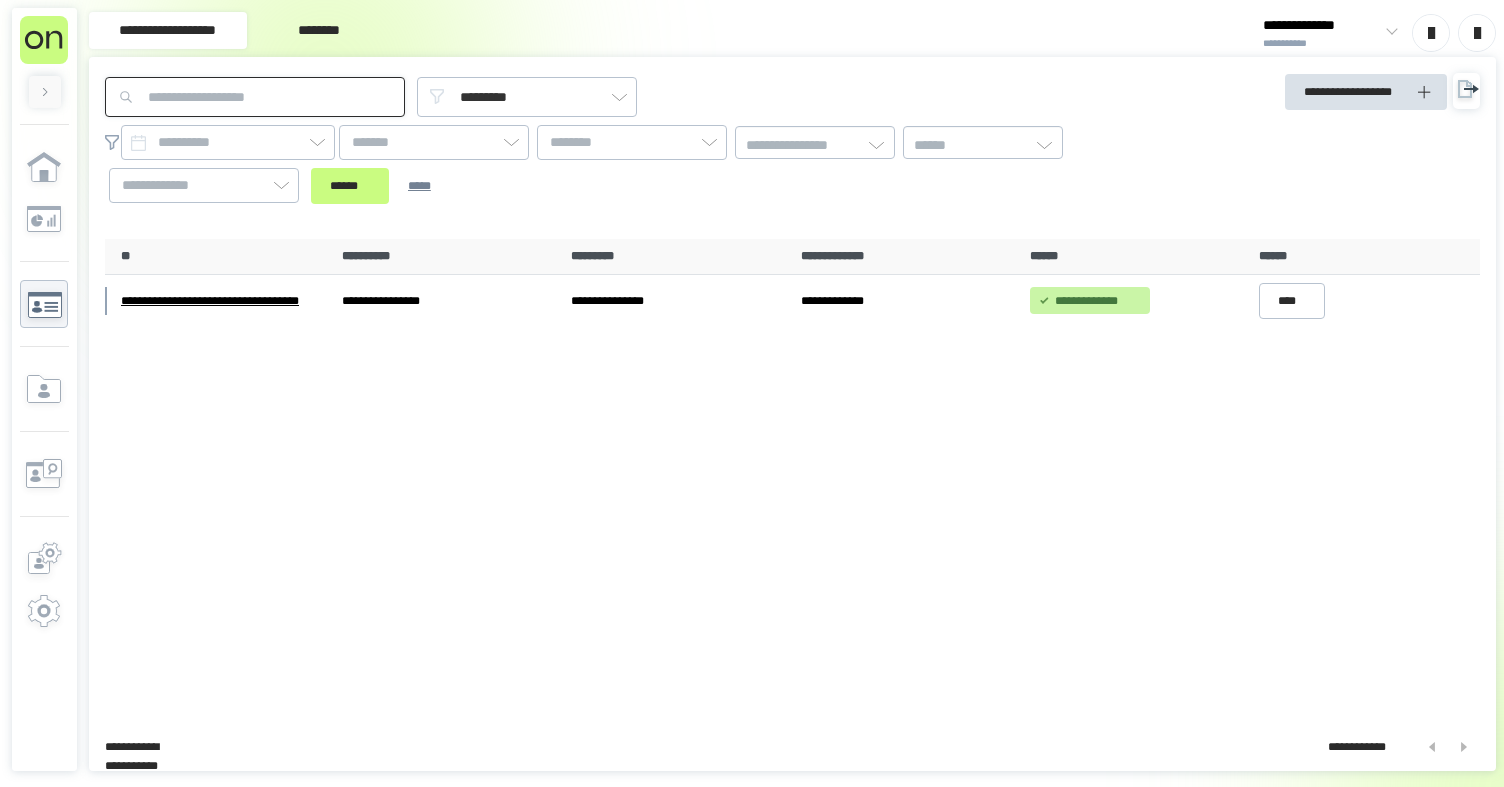 click at bounding box center (255, 97) 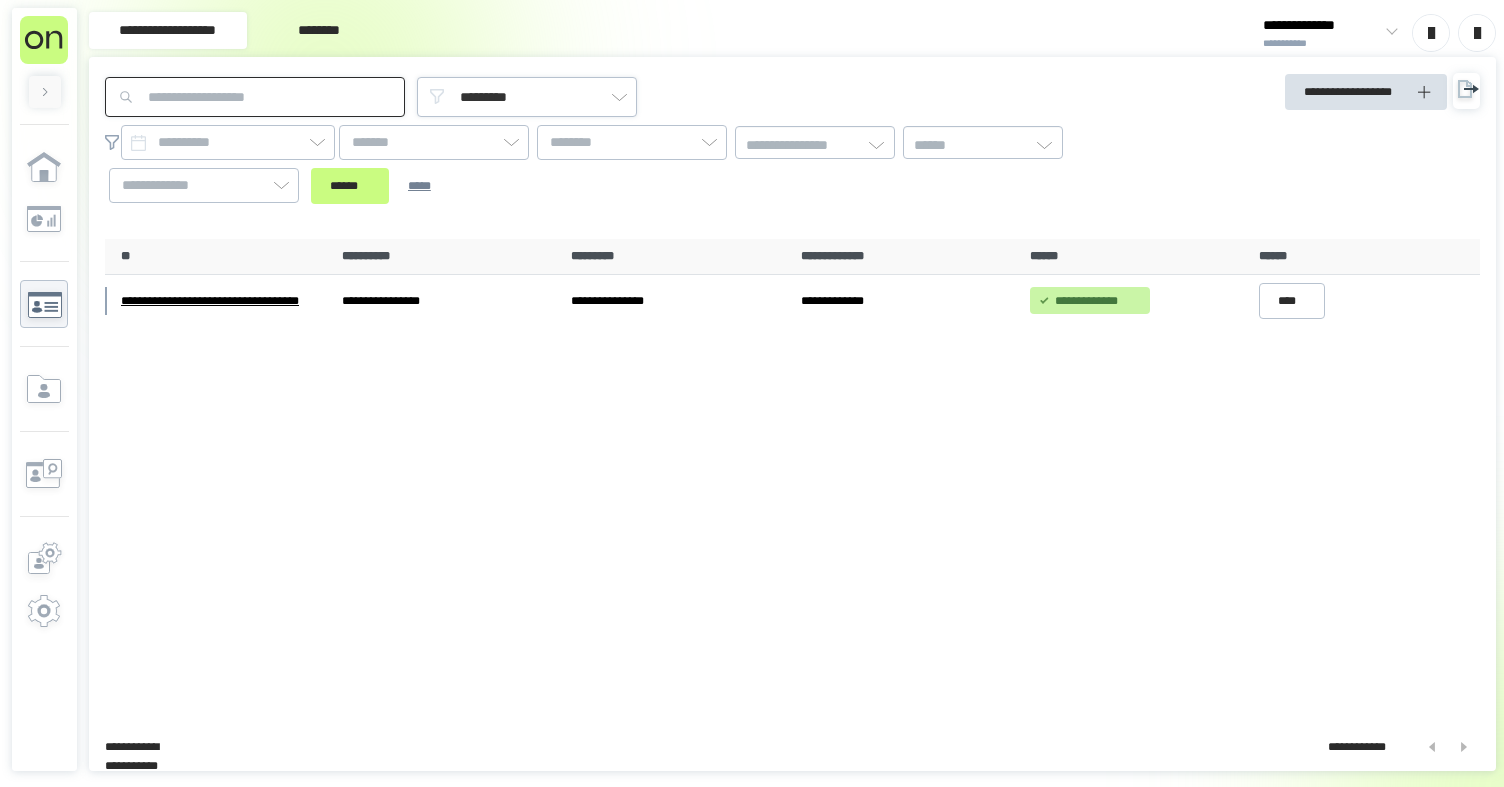 paste on "**********" 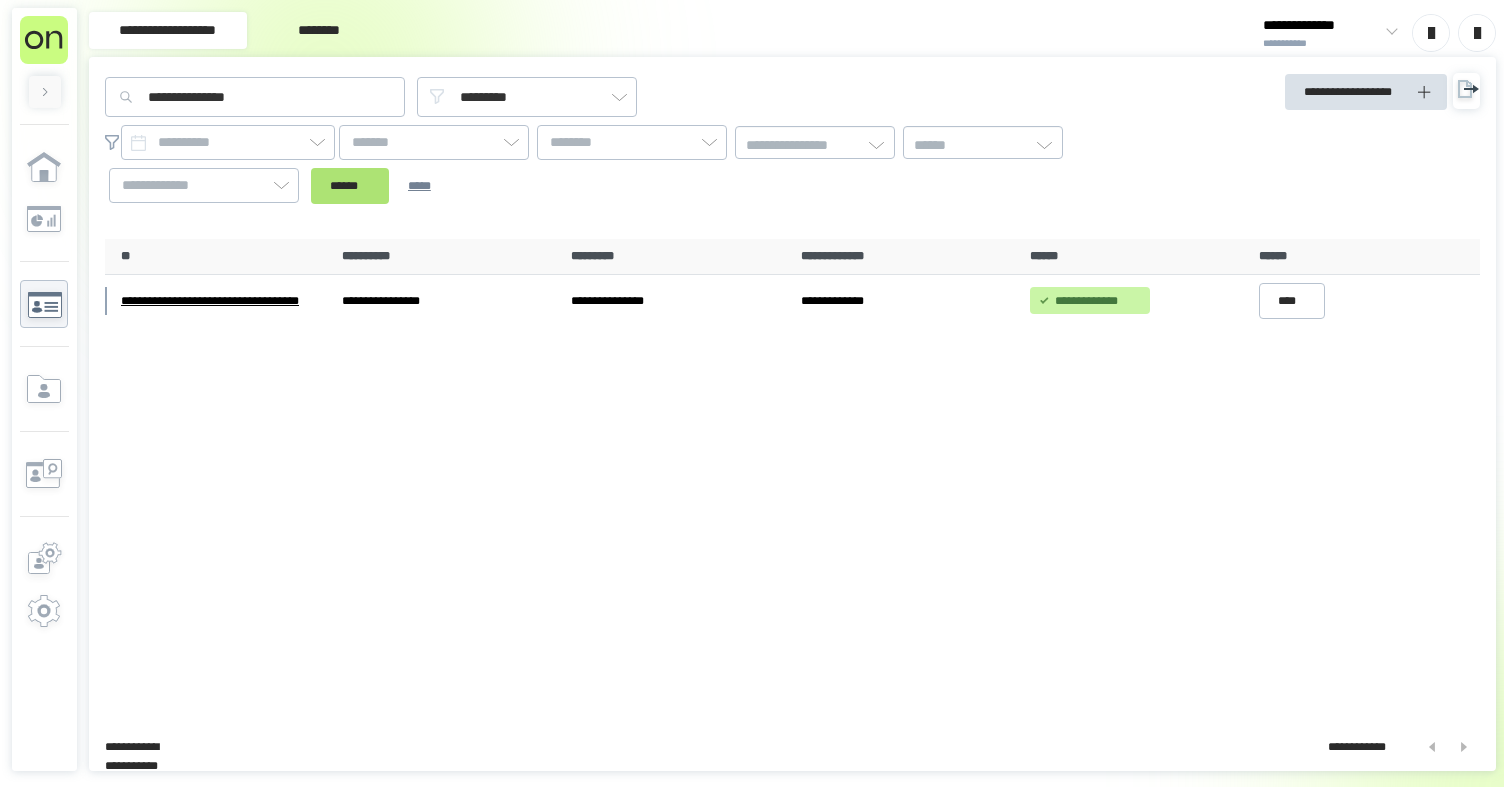click on "******" at bounding box center (350, 186) 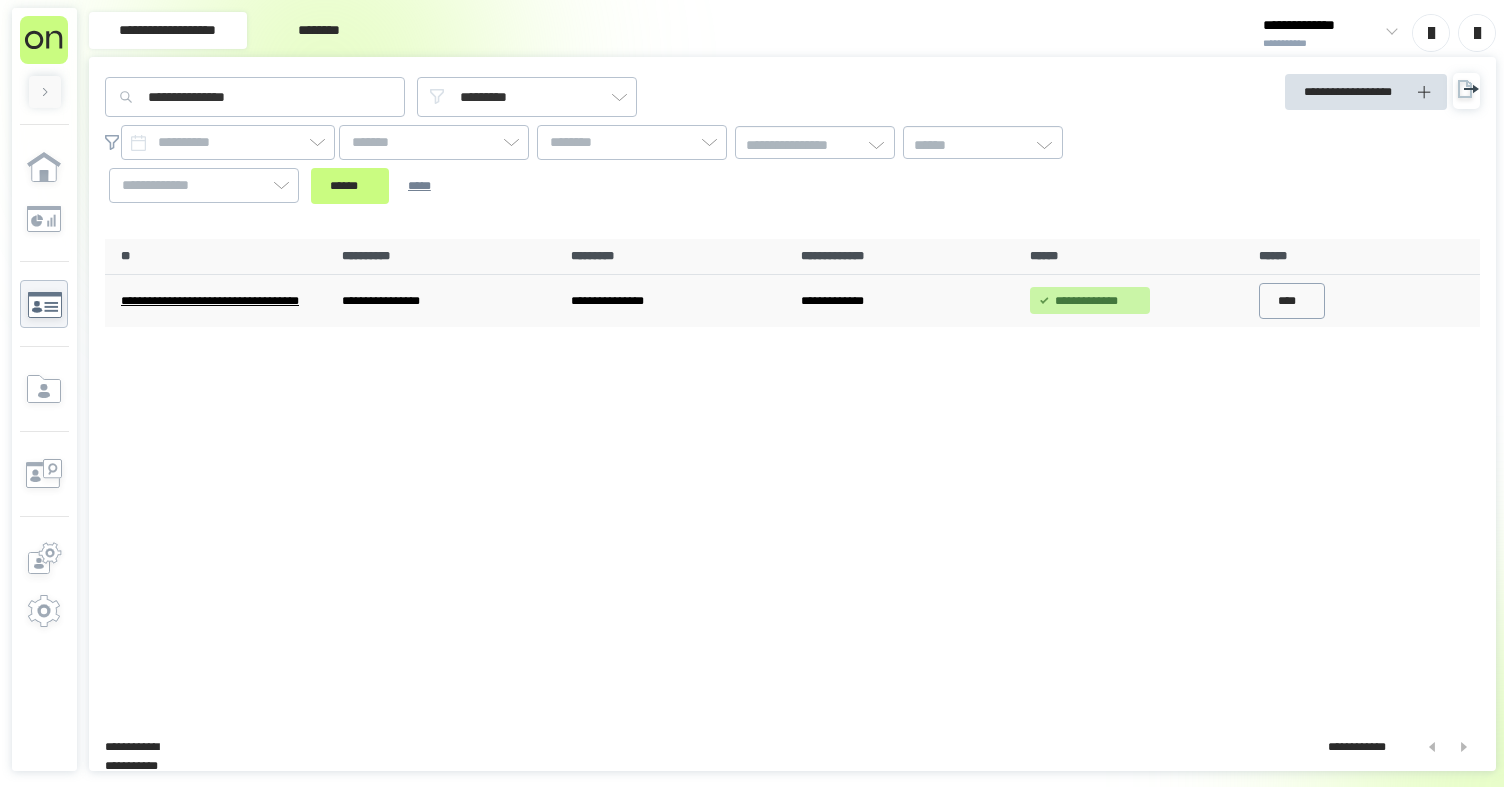 click on "****" at bounding box center (1292, 301) 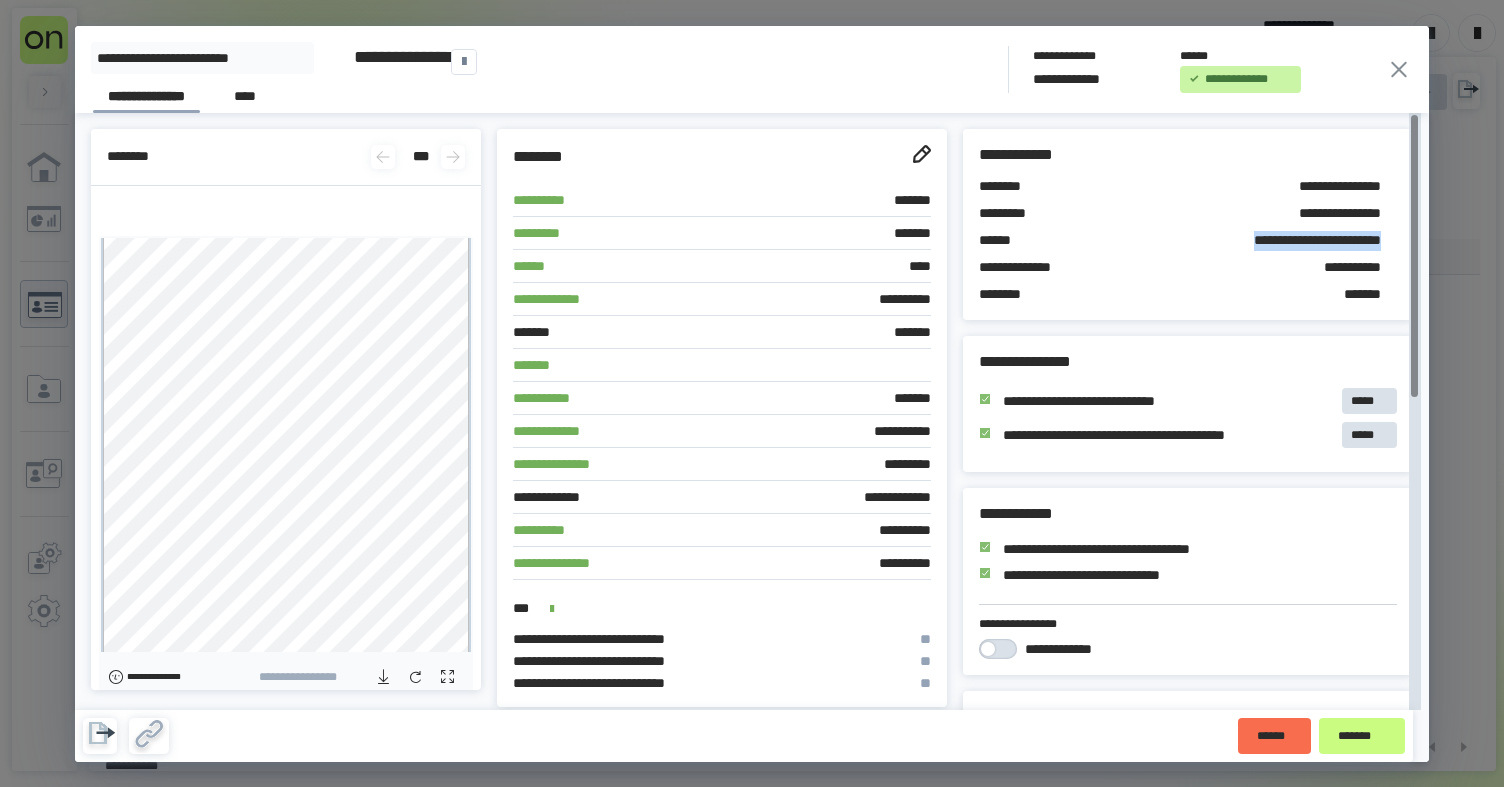 drag, startPoint x: 1198, startPoint y: 240, endPoint x: 1335, endPoint y: 328, distance: 162.82812 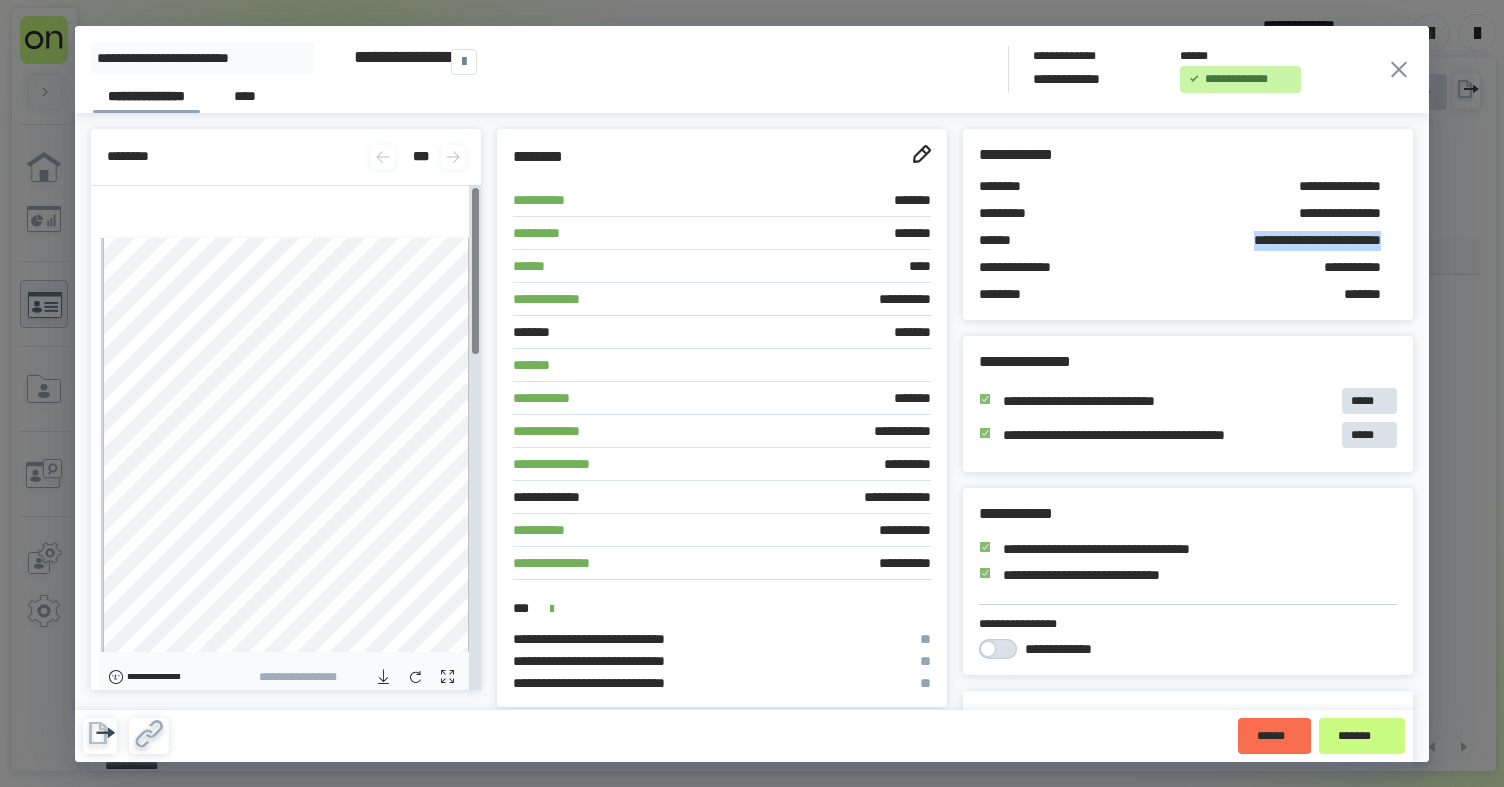 click 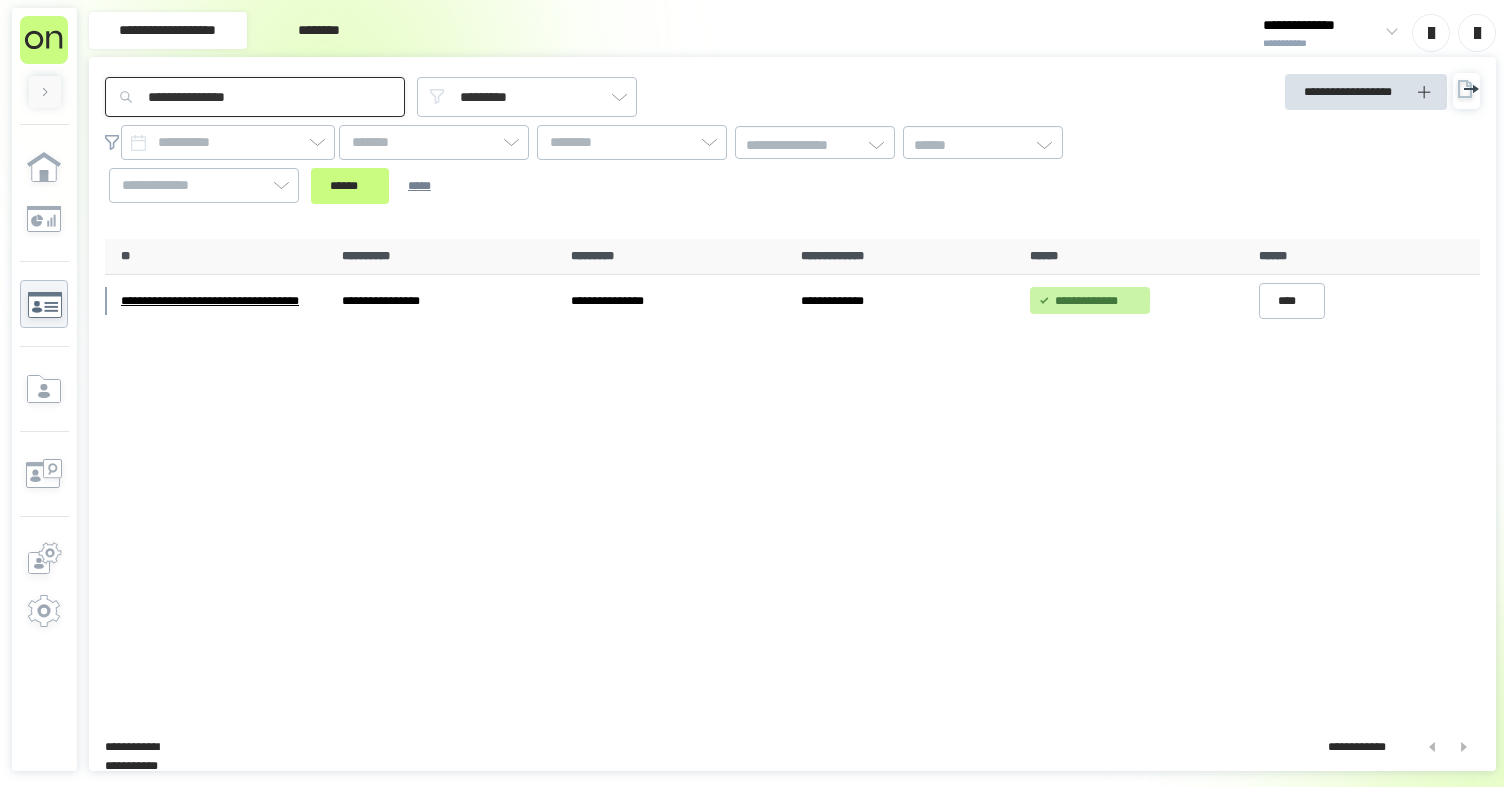 drag, startPoint x: 197, startPoint y: 96, endPoint x: 138, endPoint y: 67, distance: 65.74192 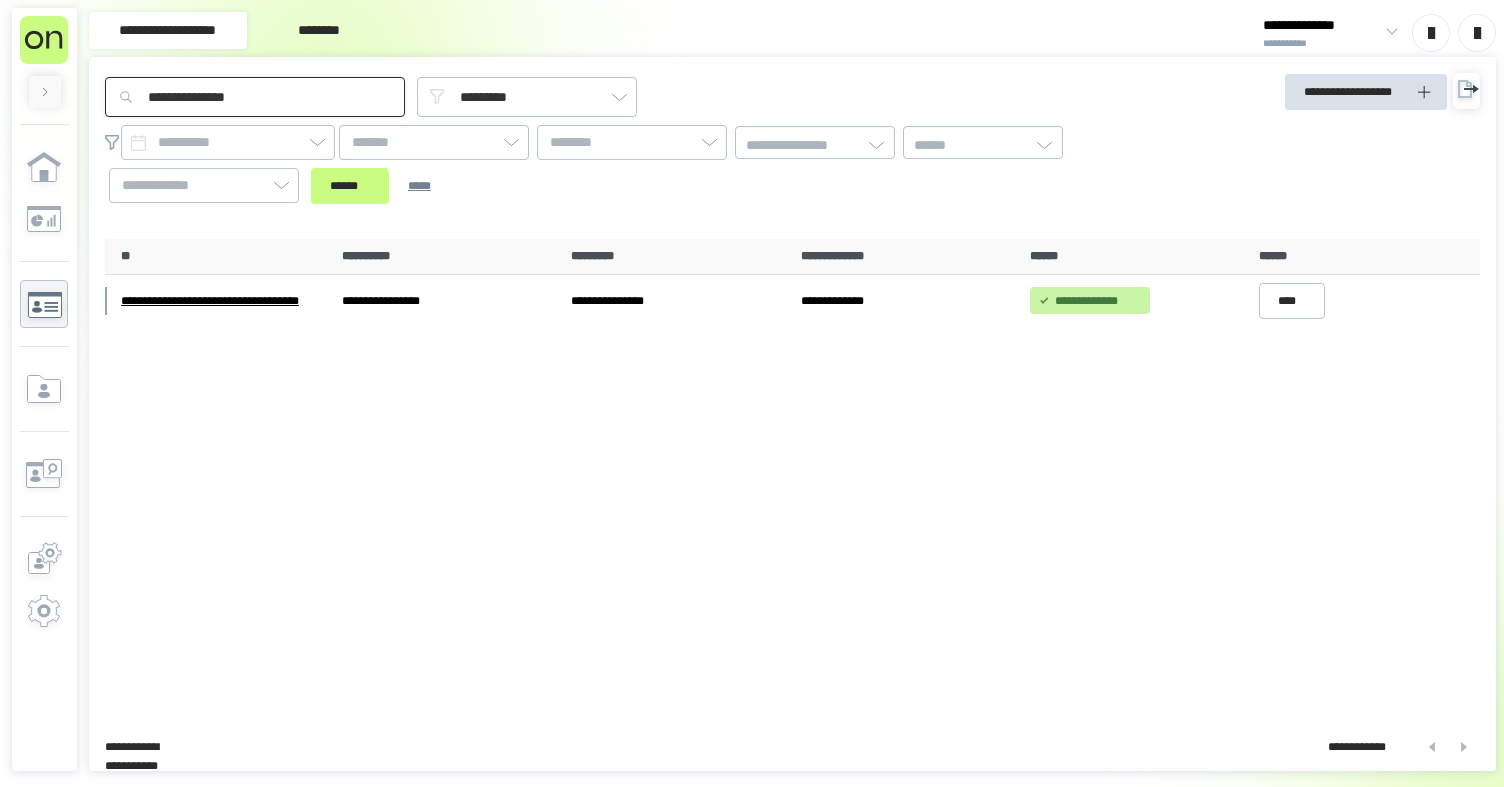 click on "**********" at bounding box center (752, 393) 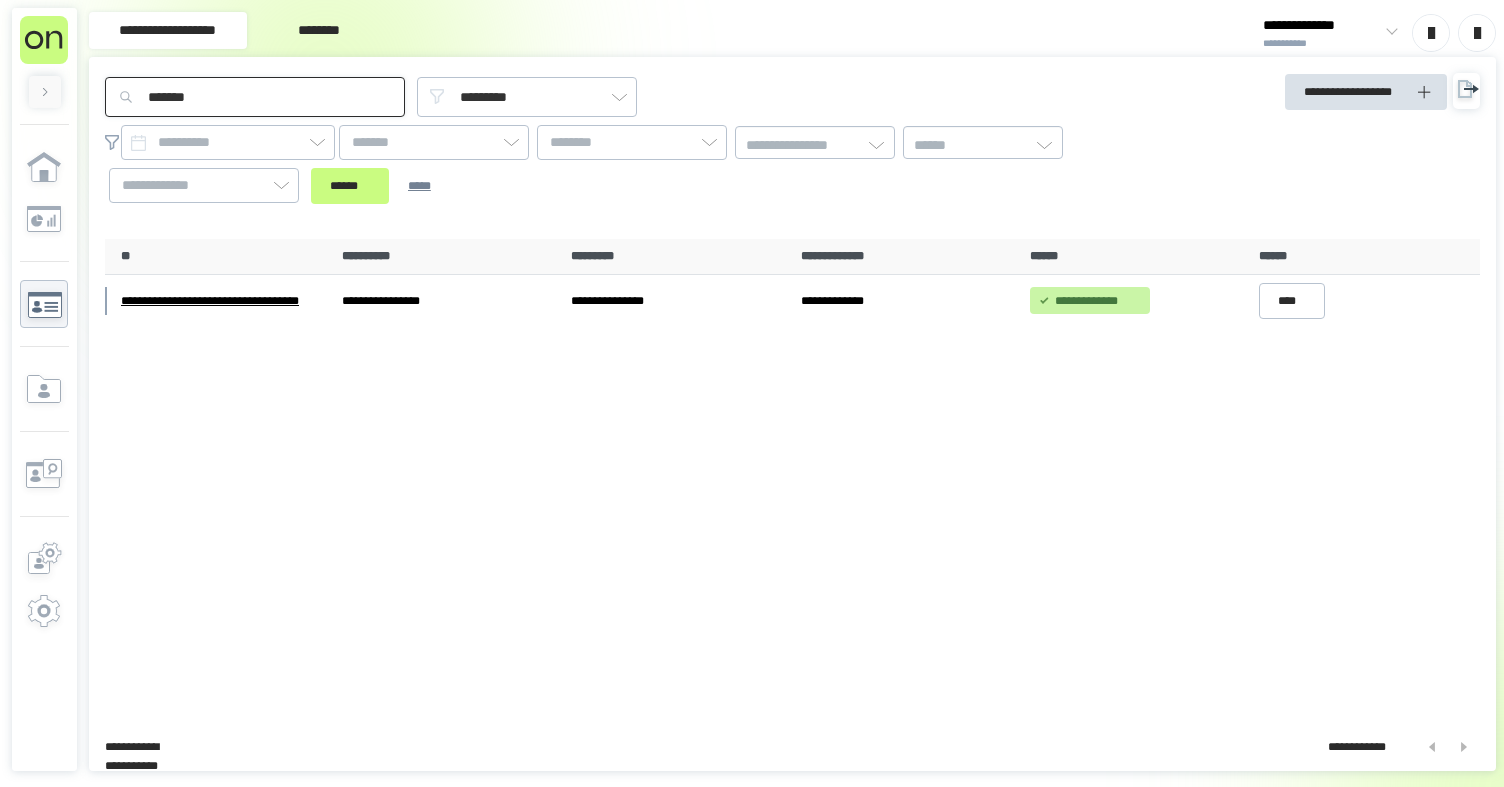 type on "*******" 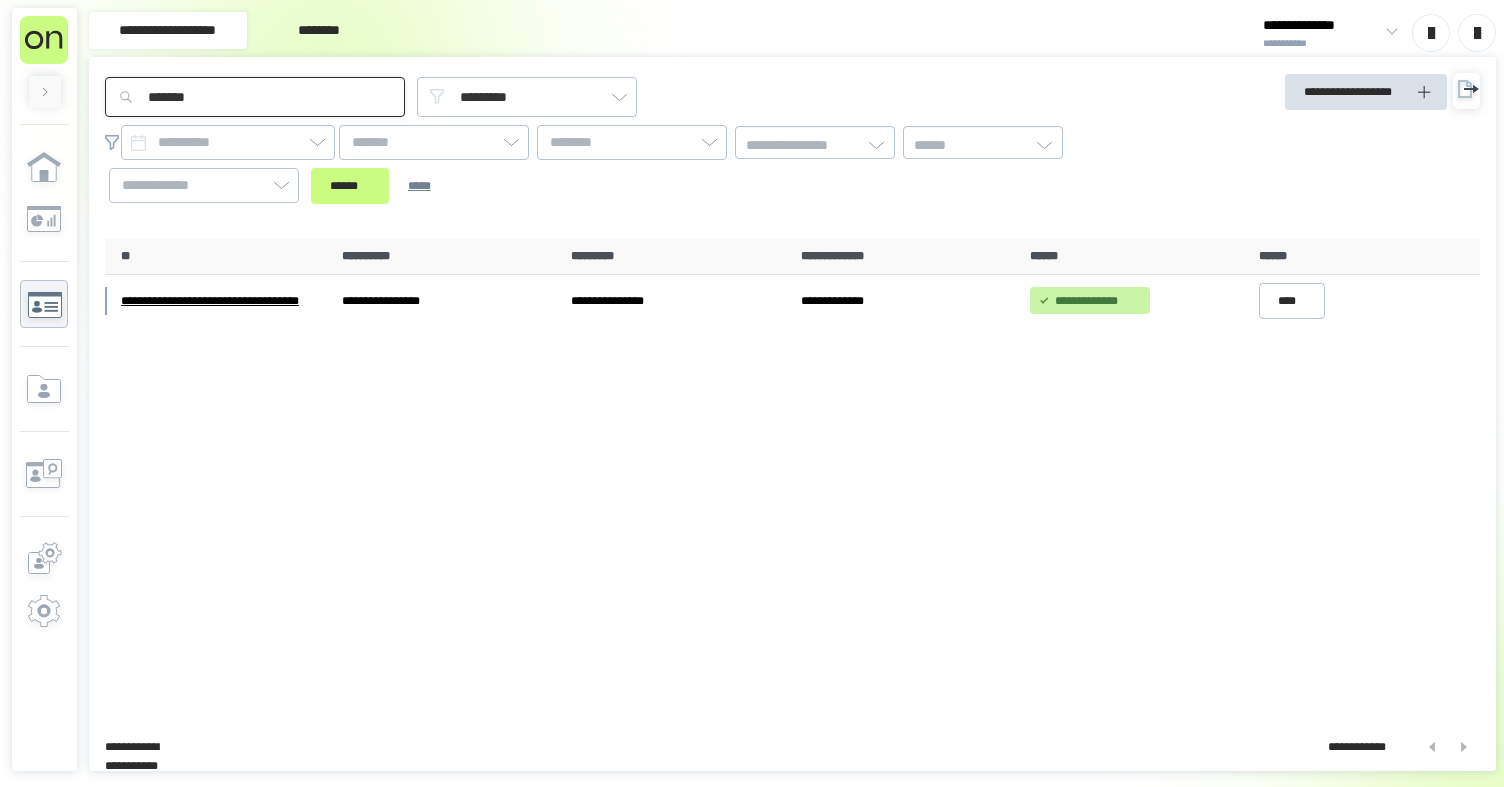 click on "******" at bounding box center (350, 186) 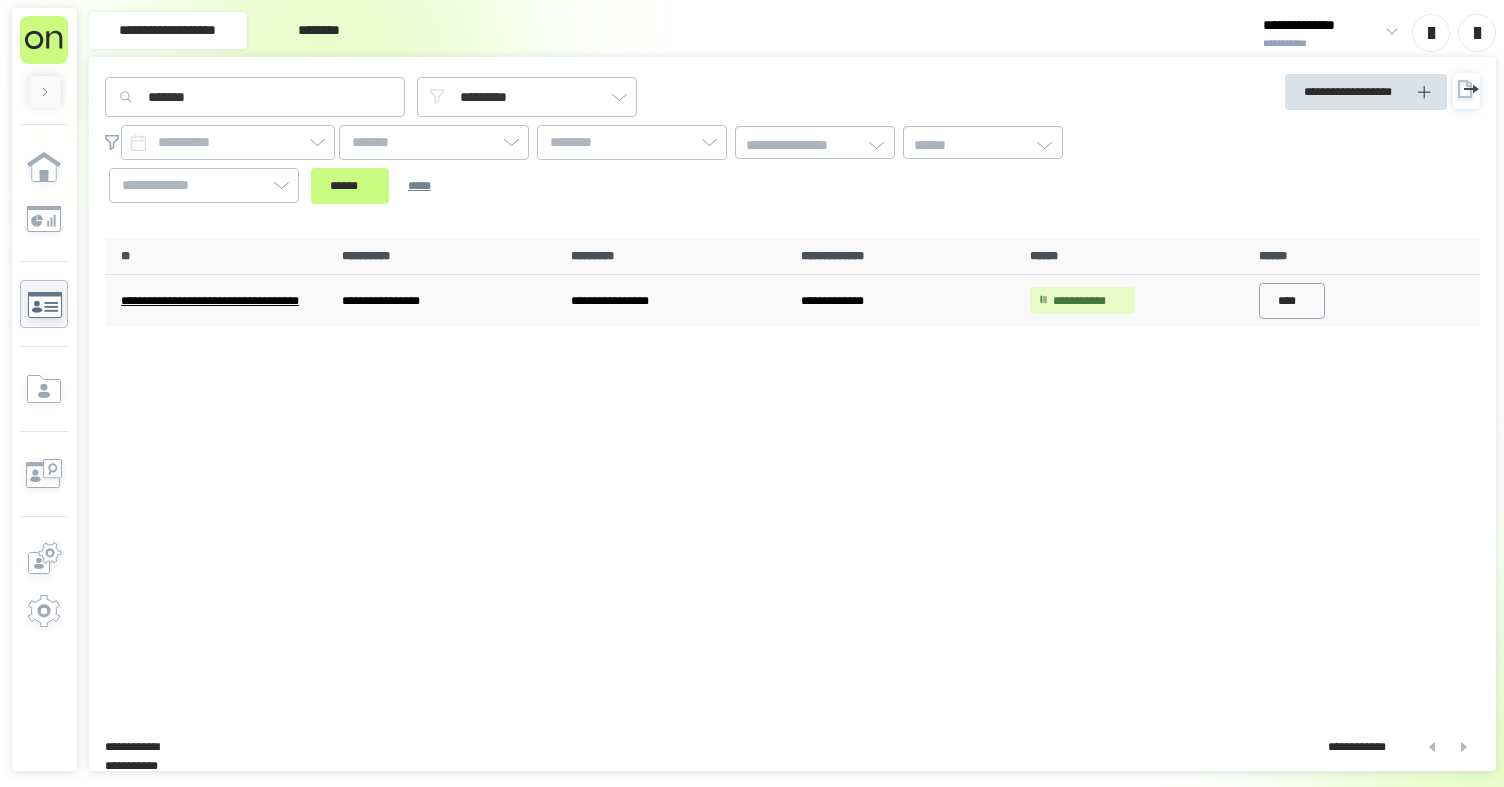 click on "****" at bounding box center [1292, 301] 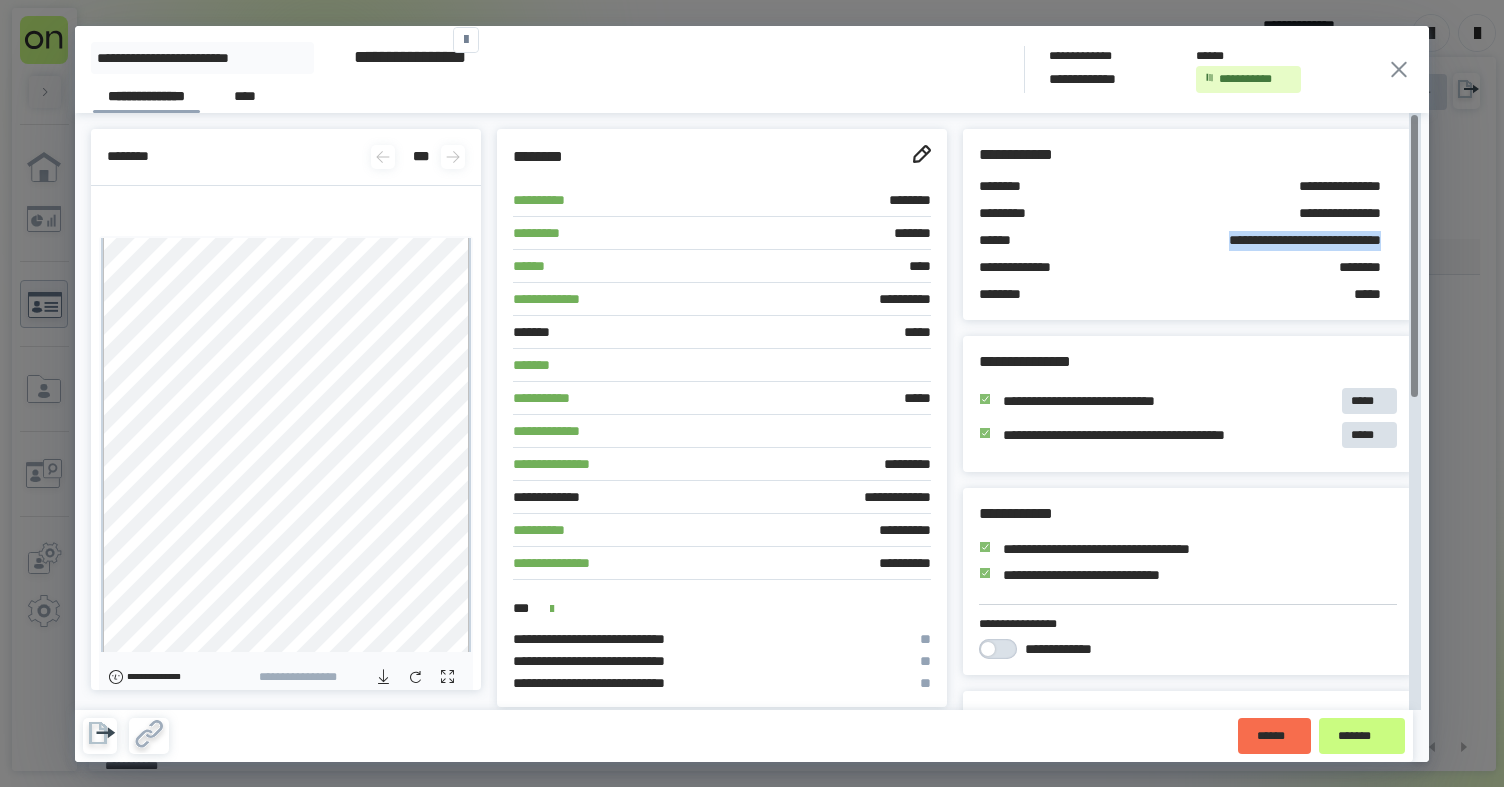 drag, startPoint x: 1160, startPoint y: 239, endPoint x: 1366, endPoint y: 240, distance: 206.00243 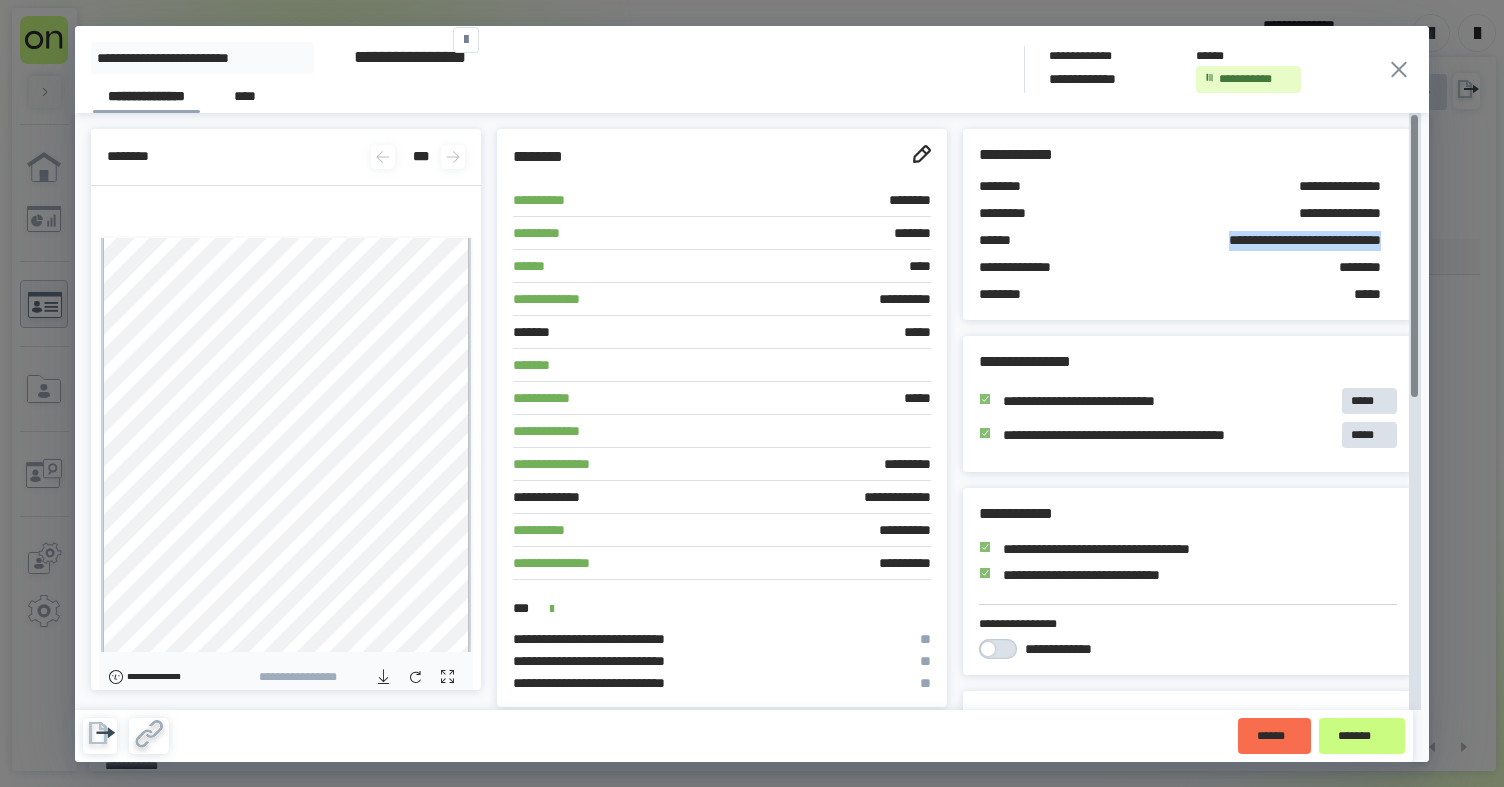 click 